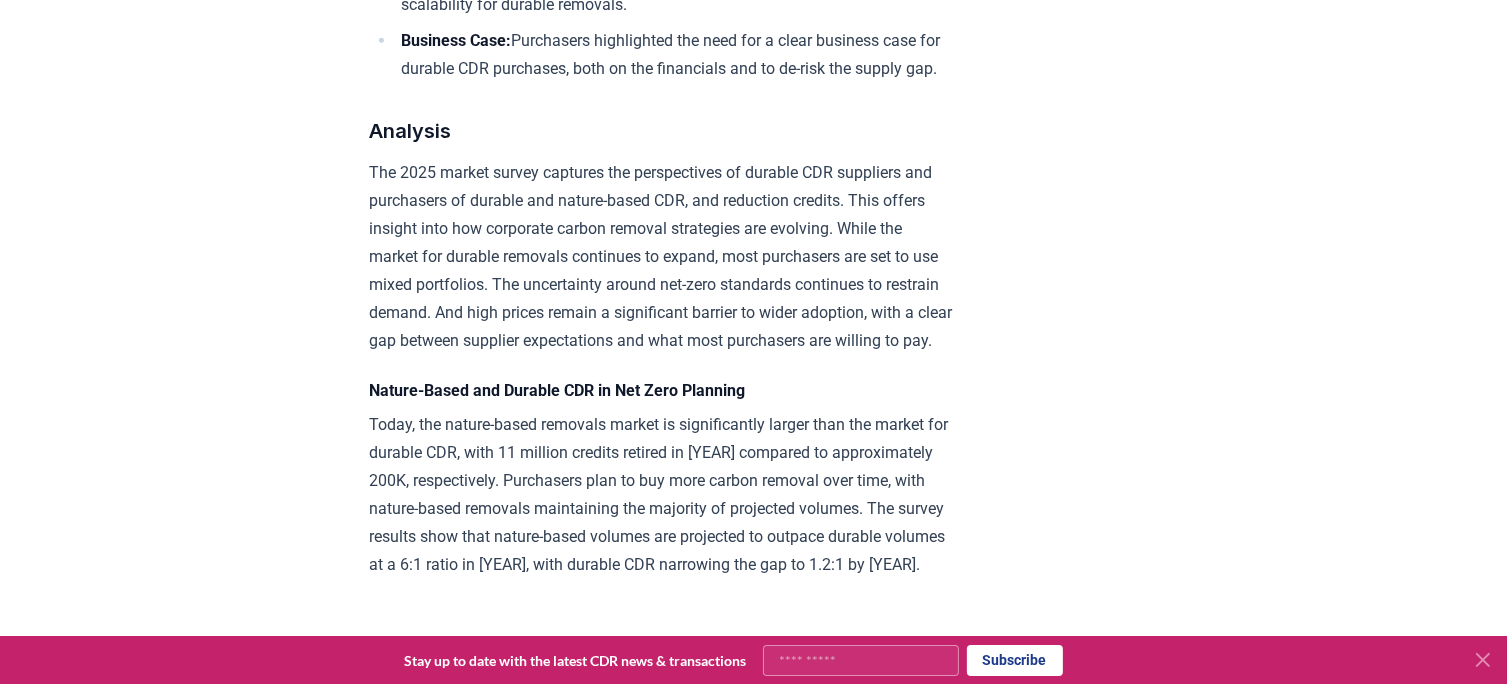scroll, scrollTop: 2000, scrollLeft: 0, axis: vertical 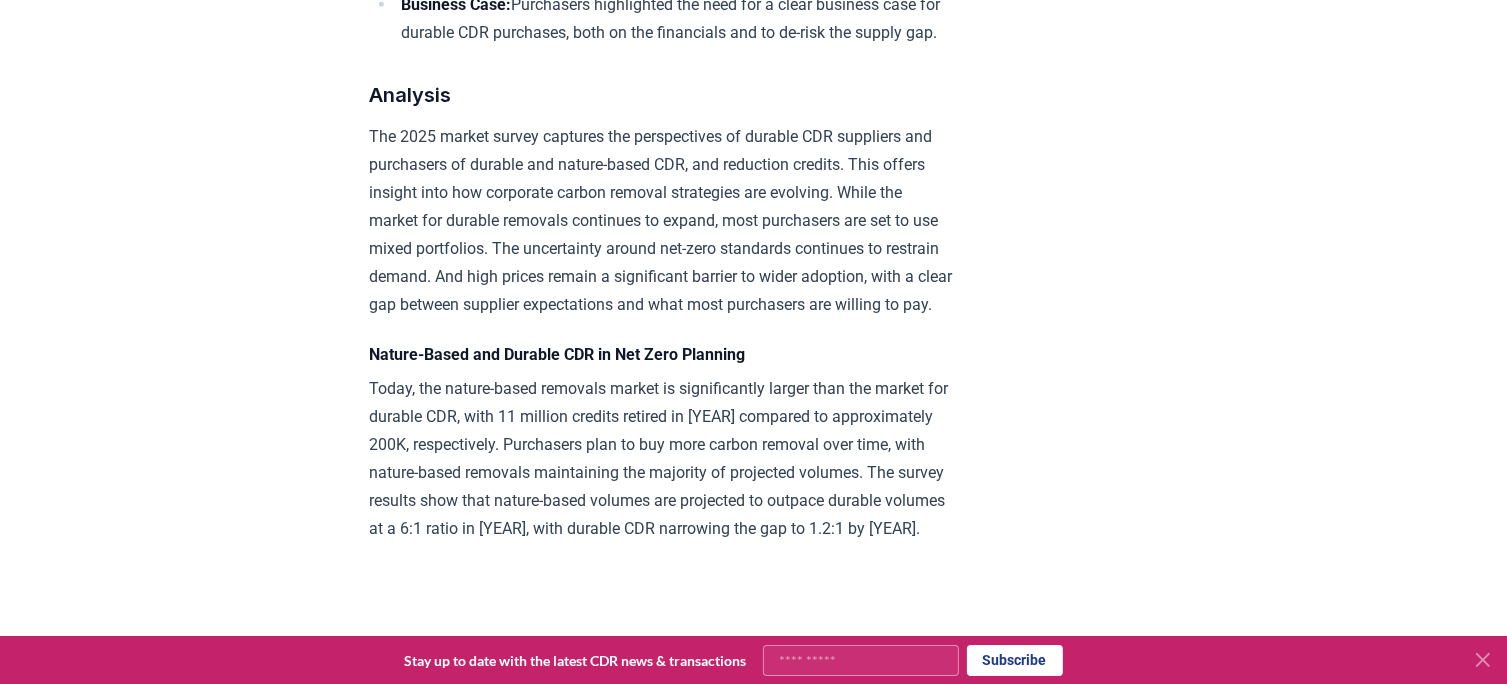 click on "The 2025 market survey captures the perspectives of durable CDR suppliers and purchasers of durable and nature-based CDR, and reduction credits. This offers insight into how corporate carbon removal strategies are evolving. While the market for durable removals continues to expand, most purchasers are set to use mixed portfolios. The uncertainty around net-zero standards continues to restrain demand. And high prices remain a significant barrier to wider adoption, with a clear gap between supplier expectations and what most purchasers are willing to pay." at bounding box center [662, 221] 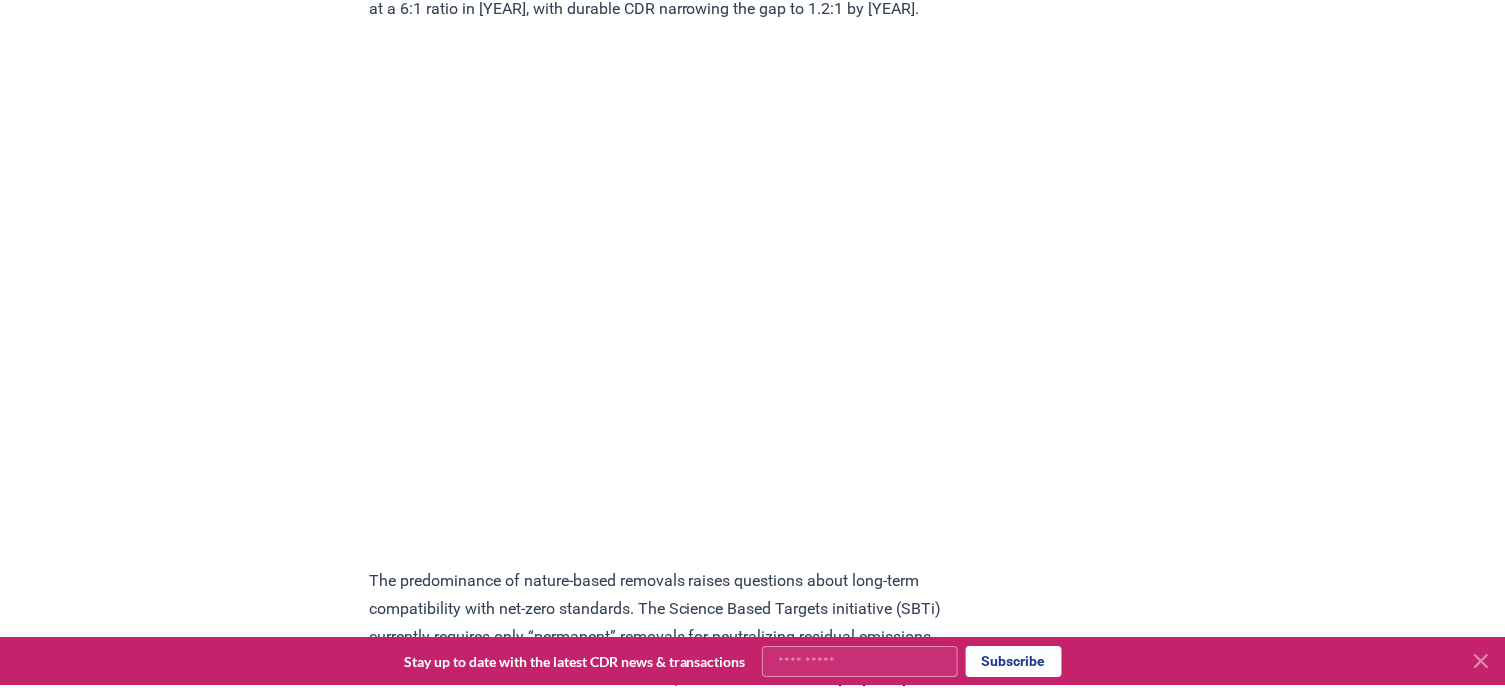 scroll, scrollTop: 2600, scrollLeft: 0, axis: vertical 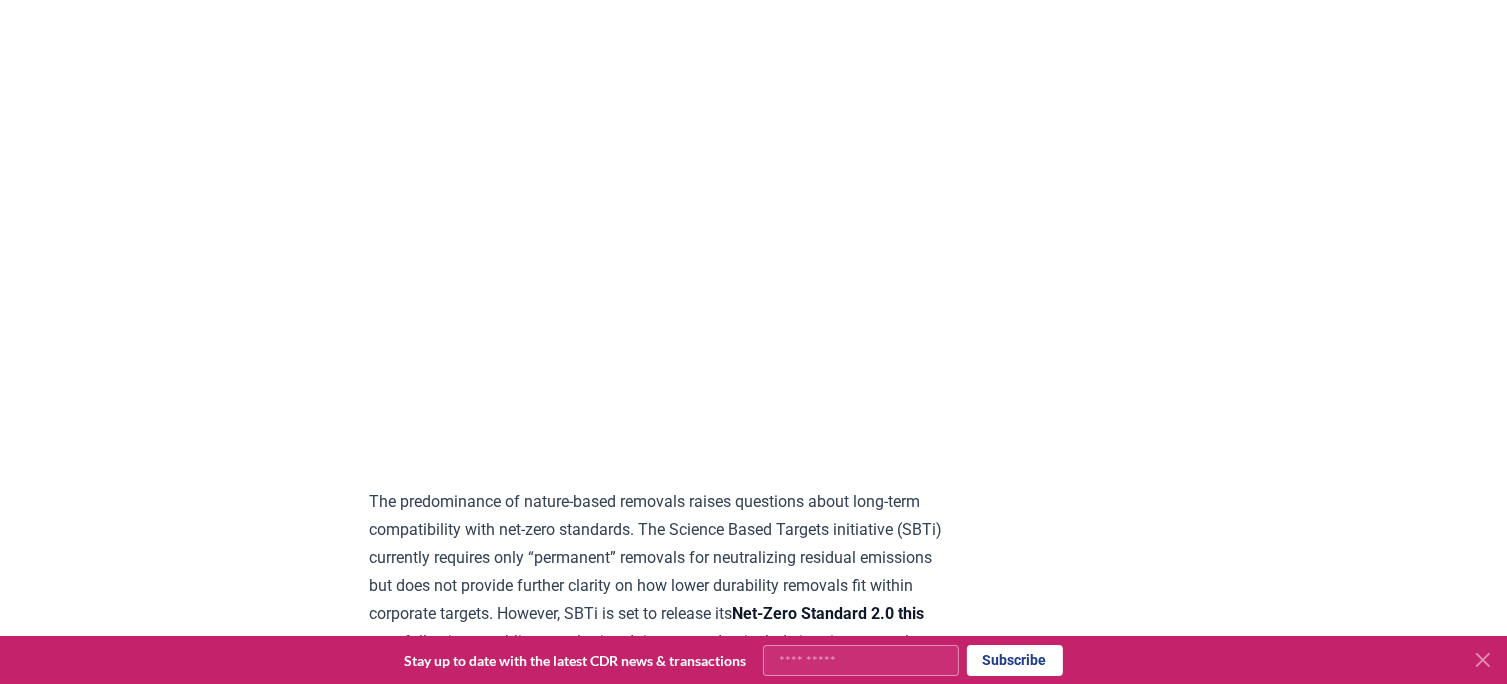drag, startPoint x: 1216, startPoint y: 178, endPoint x: 1140, endPoint y: 104, distance: 106.07545 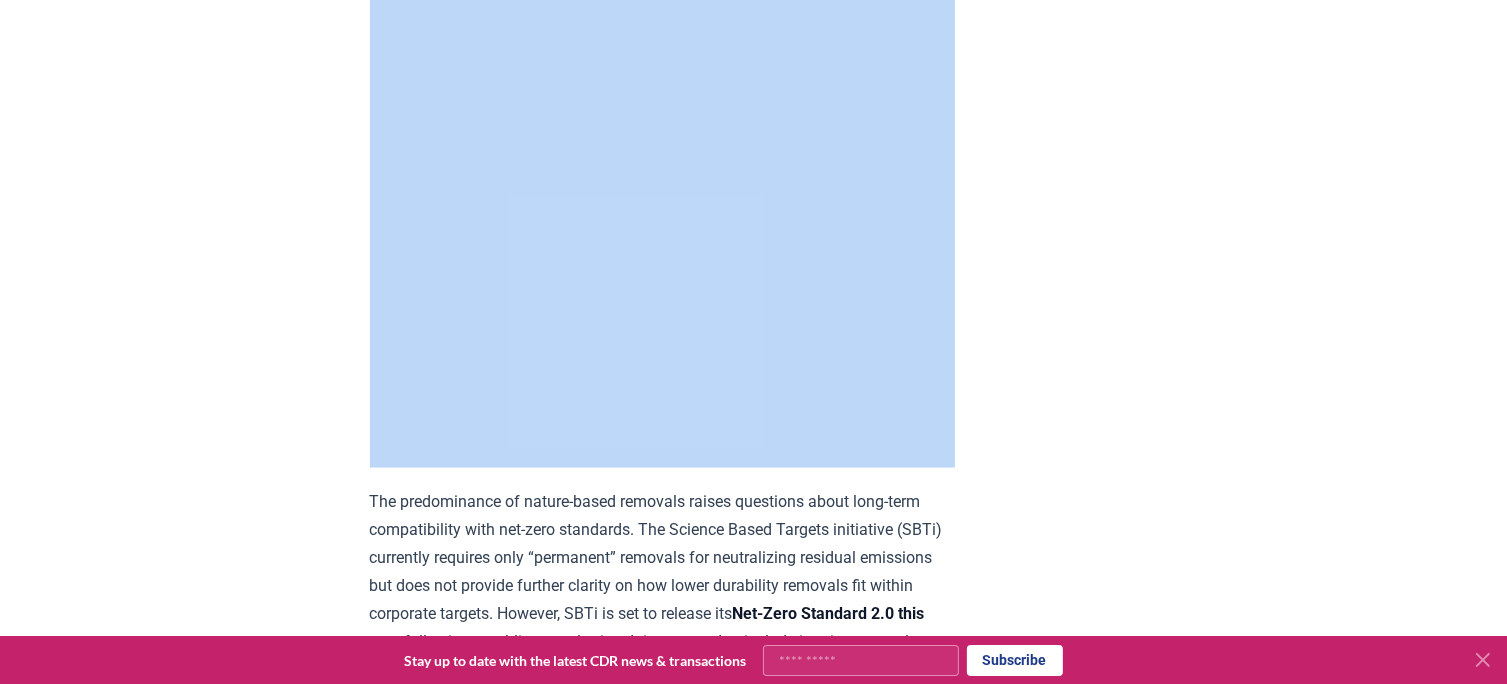 drag, startPoint x: 1140, startPoint y: 104, endPoint x: 1145, endPoint y: 142, distance: 38.327538 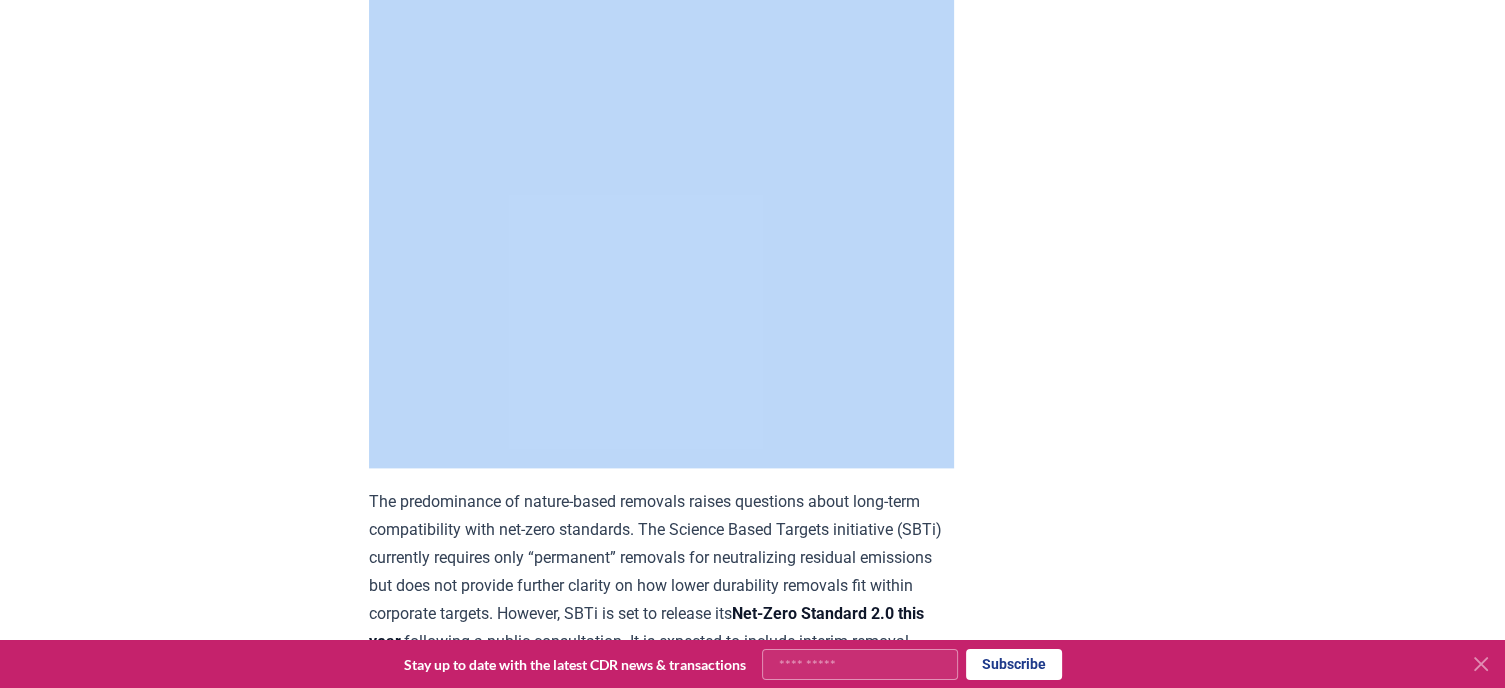 click on "March 05, 2025 In Net Zero Standards We Trust - 2025 CDR Market Survey Preface CDR.fyi’s mission is to accelerate durable carbon dioxide removal (CDR) worldwide. Sylvera’s mission is to incentivize investment in real climate action. We jointly believe transparent data, ratings, and tools will accelerate meaningful climate investments and help the world reach net zero faster.In January of 2024, CDR.fyi published its first  Market Outlook Summary Report . Its purpose was to provide a detailed look at where the industry was at the time, as well as expectations for the medium and long term (2030 and 2050 specifically). At a similar time, Sylvera published ‘Looking Ahead at Demand and Supply in the VCM: Sylvera’s 2023 Survey’, which covered all project types within the VCM. Those who spent time with these publications overwhelmingly expressed that they found them useful. This Summary Report is a free resource to educate and inform all CDR stakeholders and accelerate durable carbon removal worldwide.  or" at bounding box center [753, 3503] 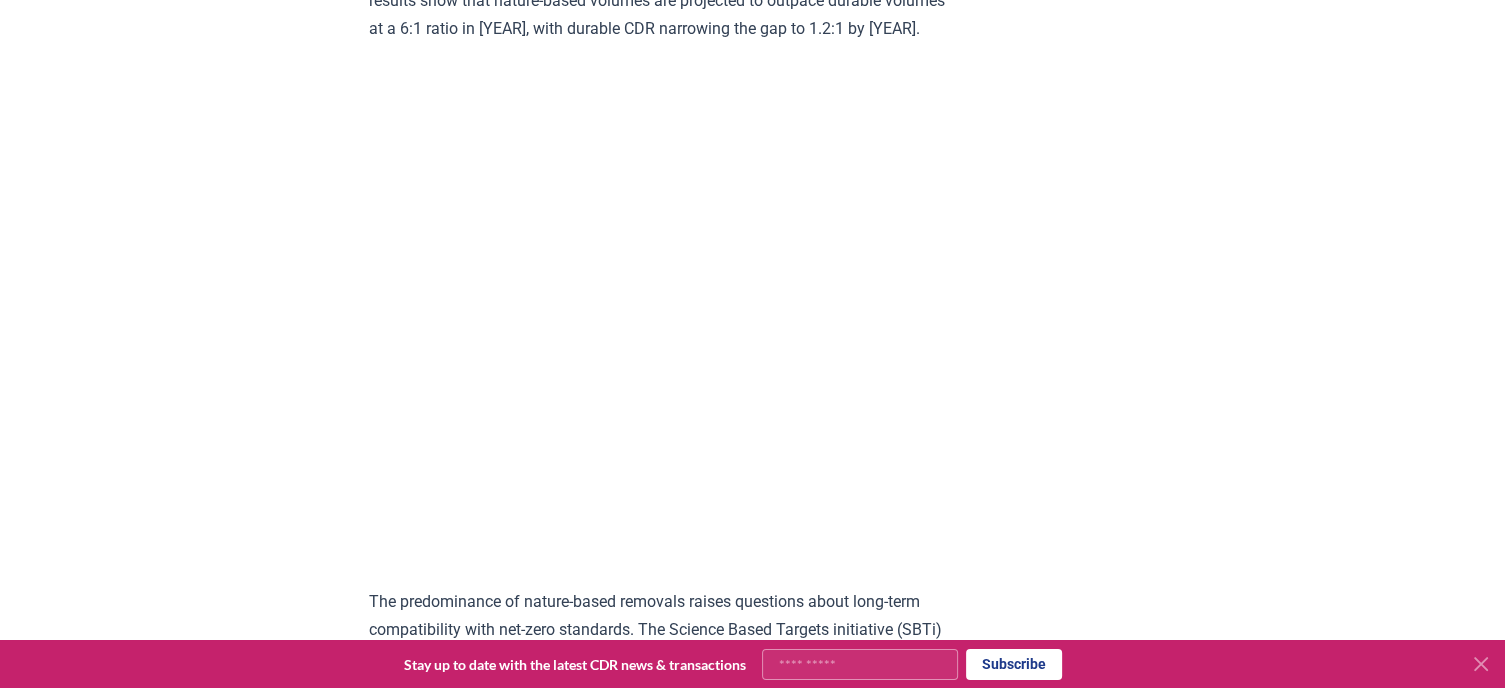 scroll, scrollTop: 2300, scrollLeft: 0, axis: vertical 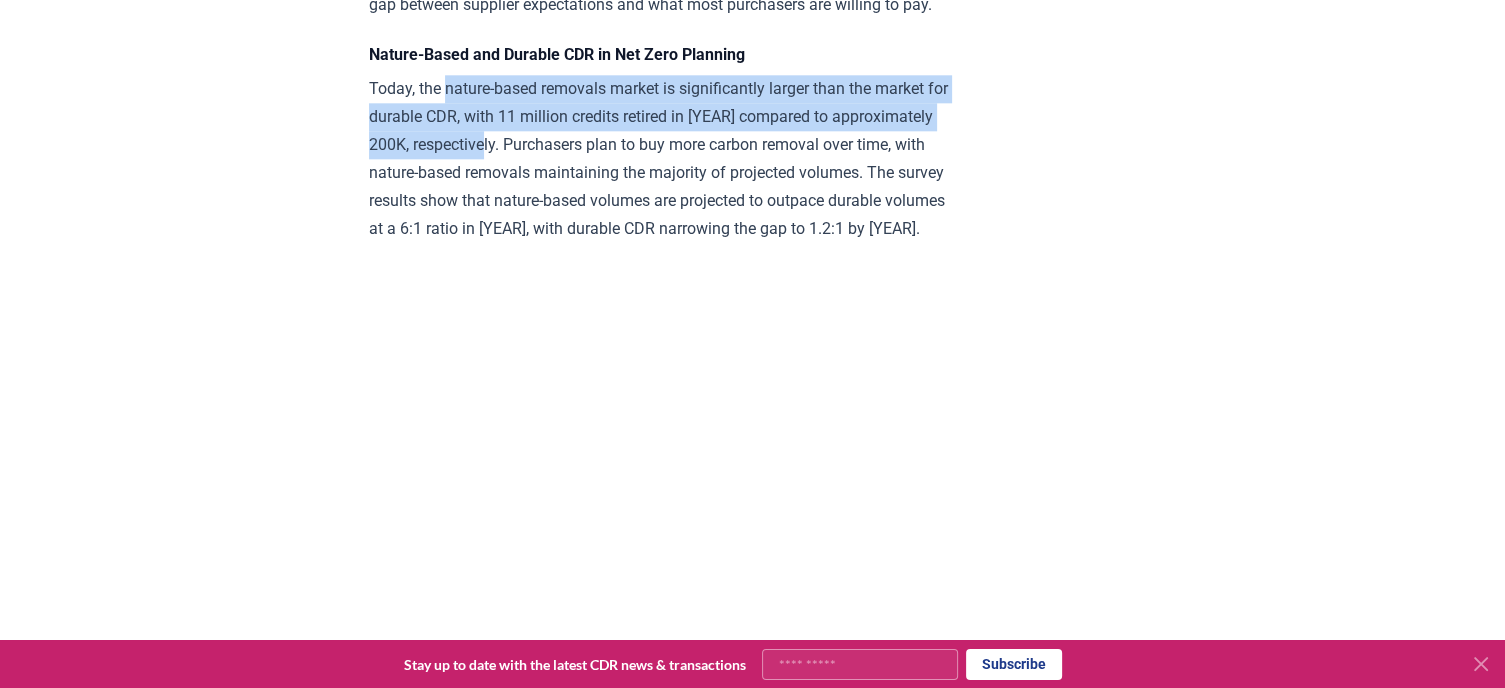 drag, startPoint x: 446, startPoint y: 197, endPoint x: 604, endPoint y: 255, distance: 168.30923 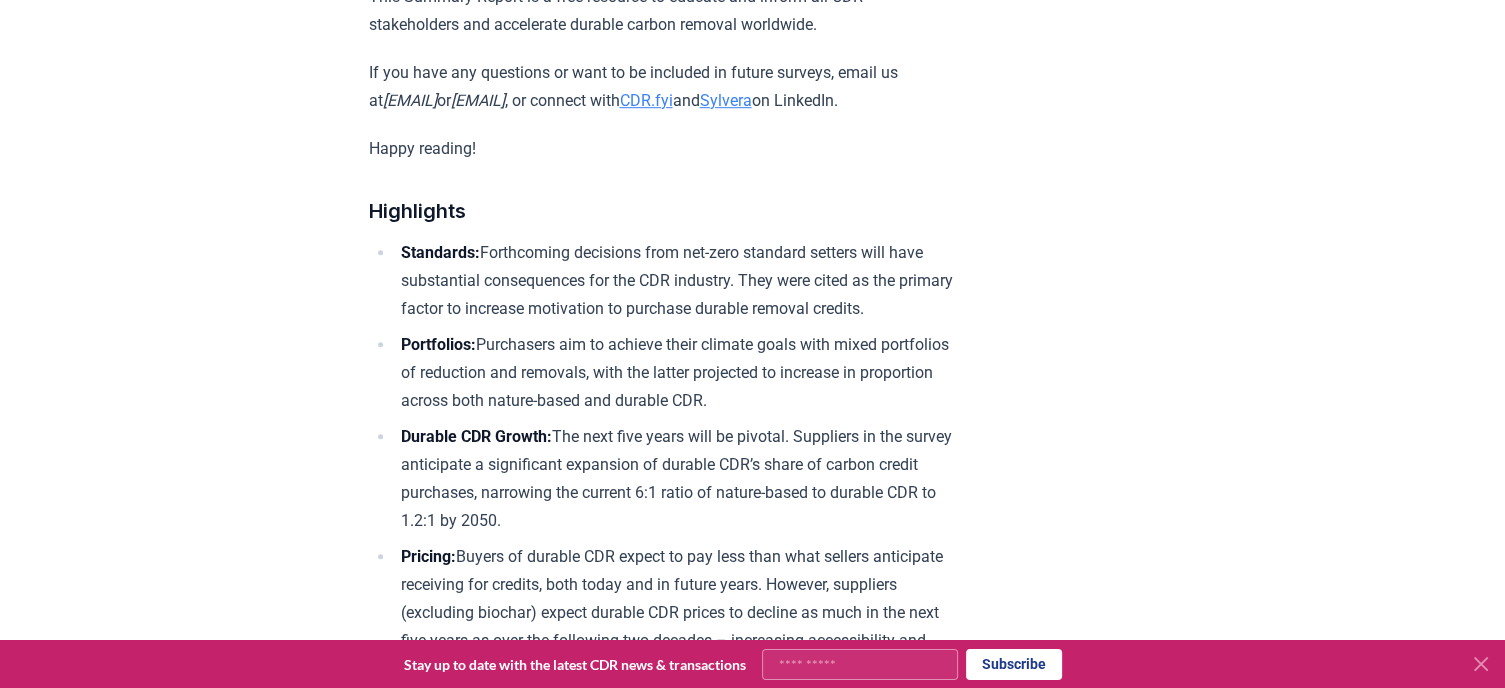 scroll, scrollTop: 1500, scrollLeft: 0, axis: vertical 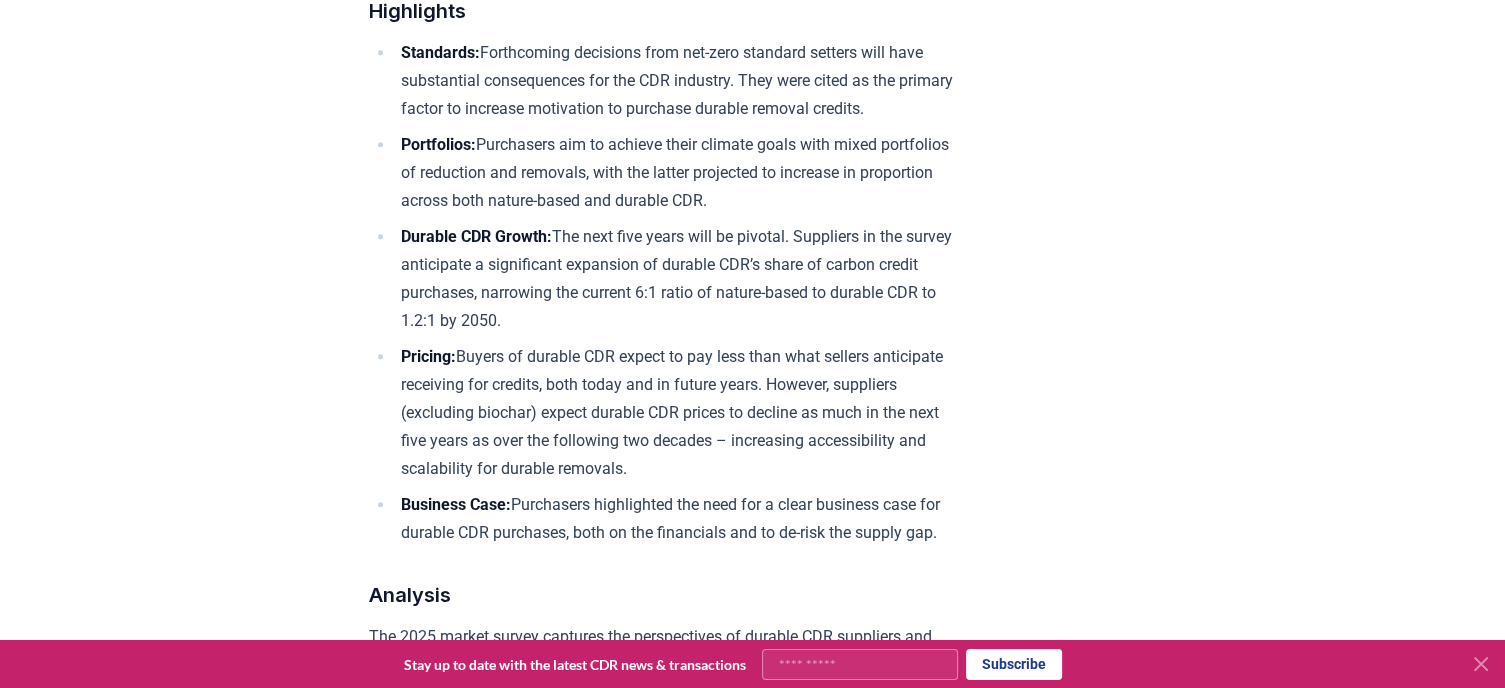 click on "Standards:  Forthcoming decisions from net-zero standard setters will have substantial consequences for the CDR industry. They were cited as the primary factor to increase motivation to purchase durable removal credits." at bounding box center (674, 81) 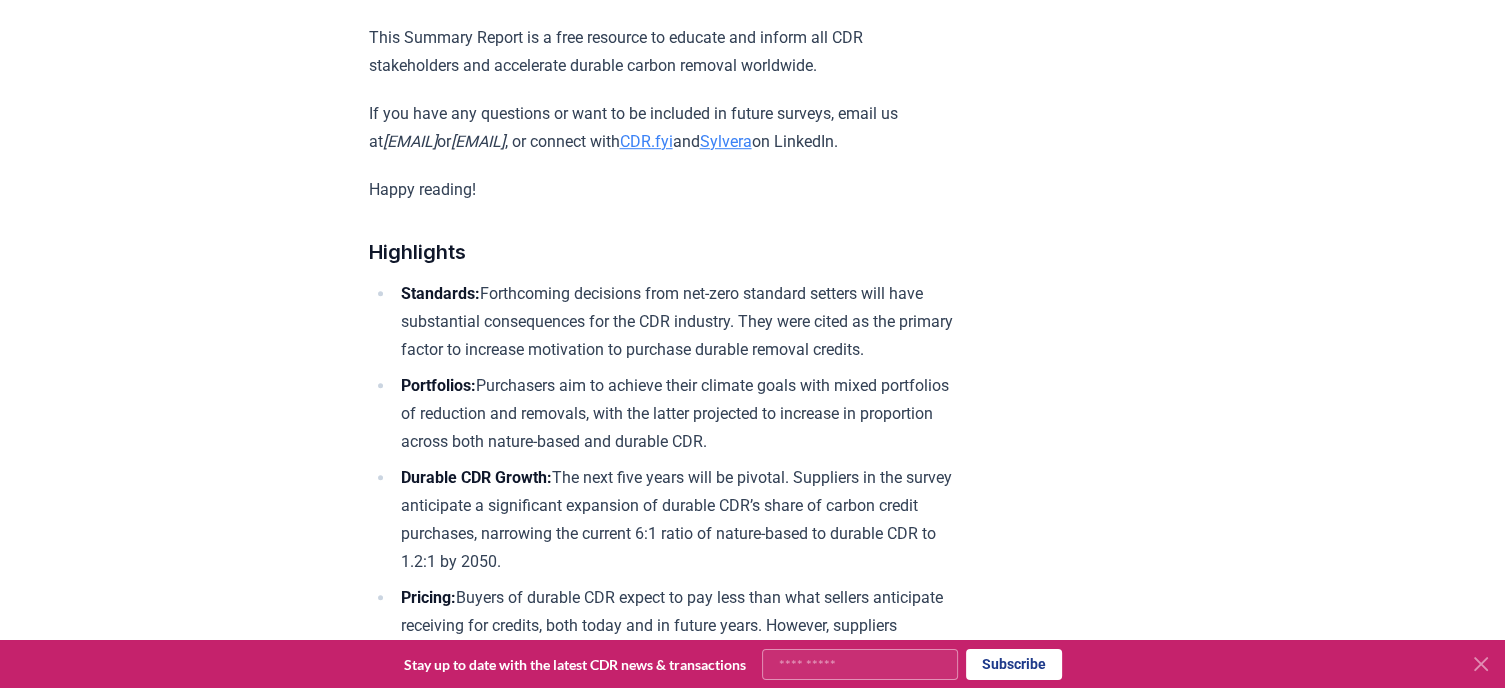 scroll, scrollTop: 1400, scrollLeft: 0, axis: vertical 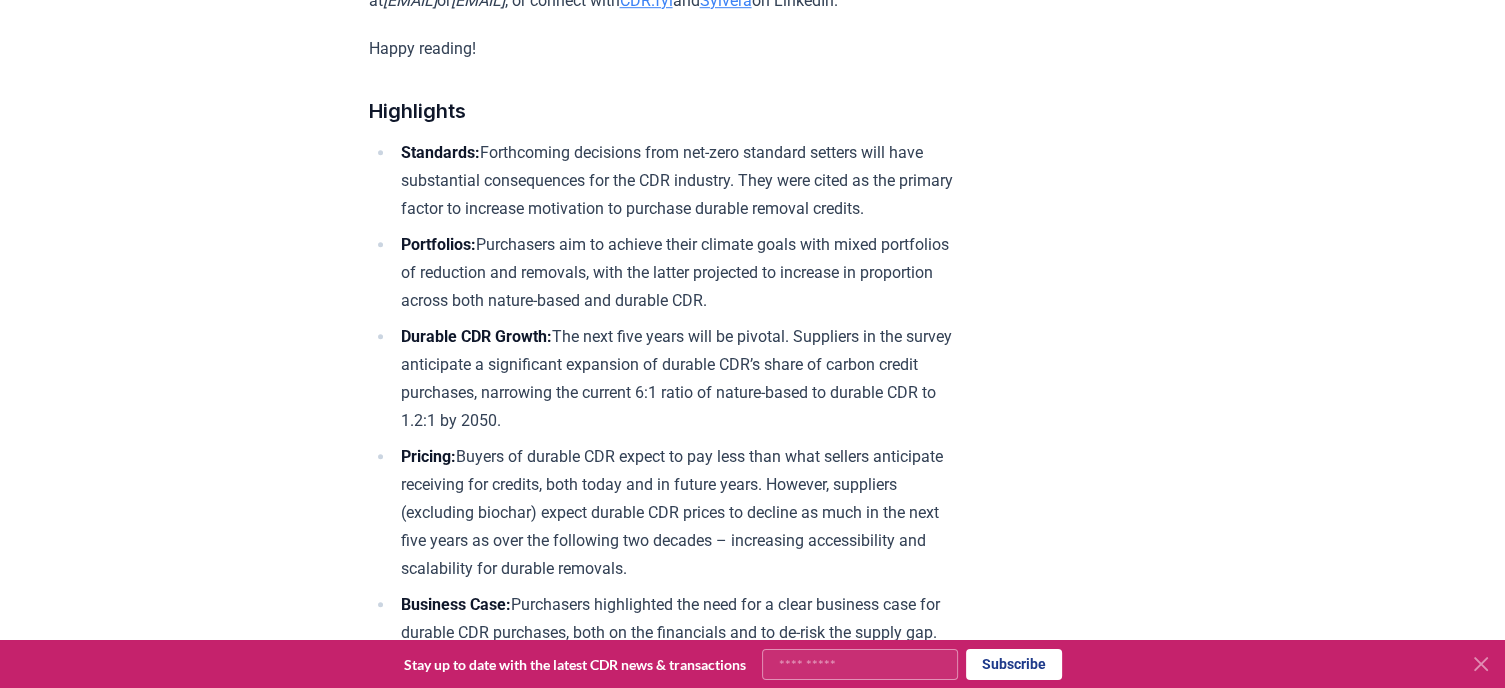 click on "Standards:  Forthcoming decisions from net-zero standard setters will have substantial consequences for the CDR industry. They were cited as the primary factor to increase motivation to purchase durable removal credits." at bounding box center [674, 181] 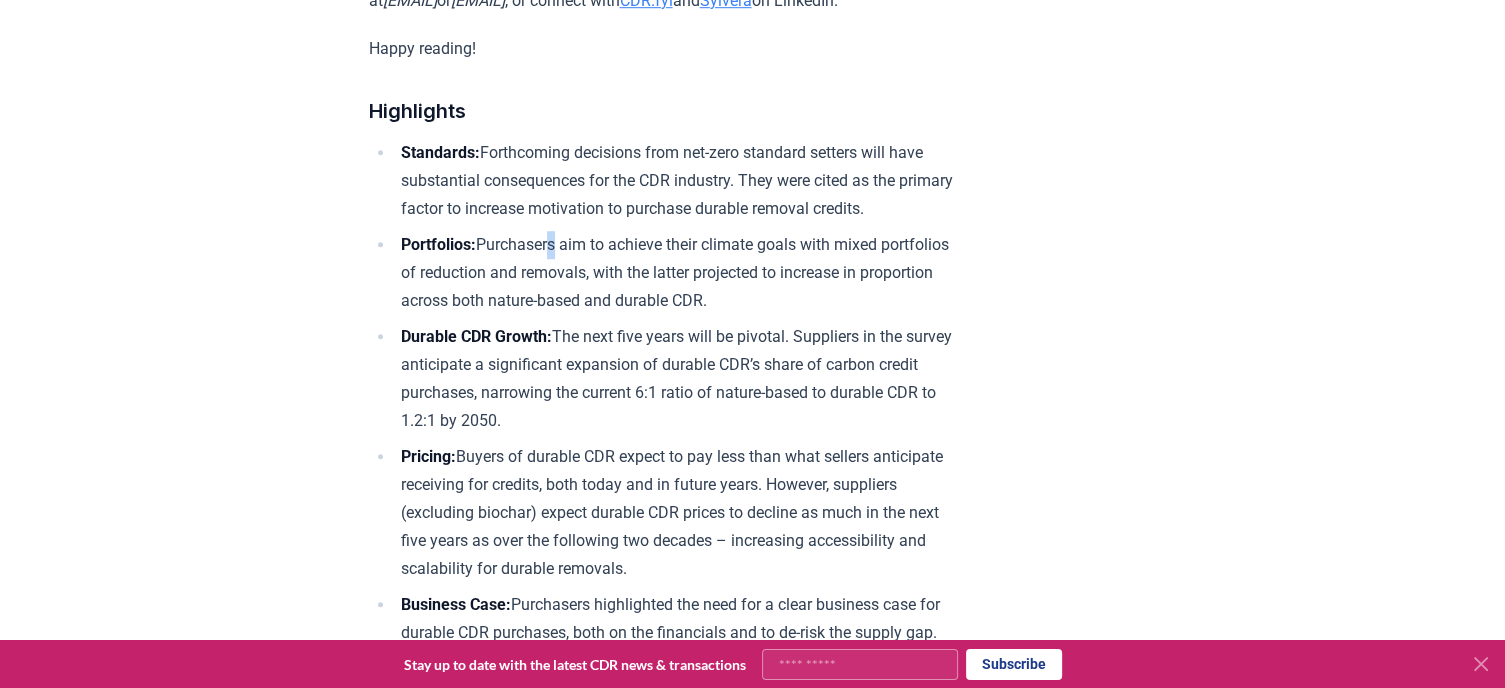 drag, startPoint x: 582, startPoint y: 302, endPoint x: 549, endPoint y: 284, distance: 37.589893 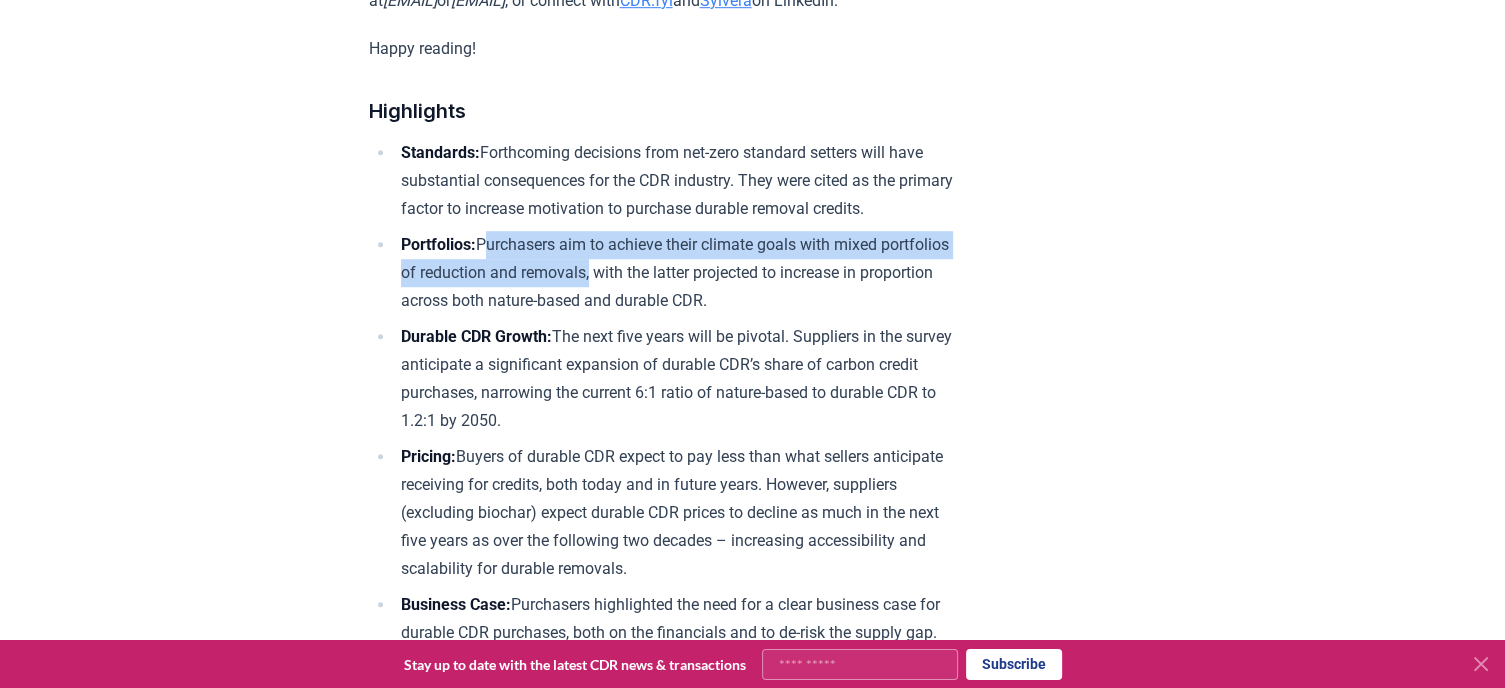drag, startPoint x: 486, startPoint y: 292, endPoint x: 664, endPoint y: 319, distance: 180.0361 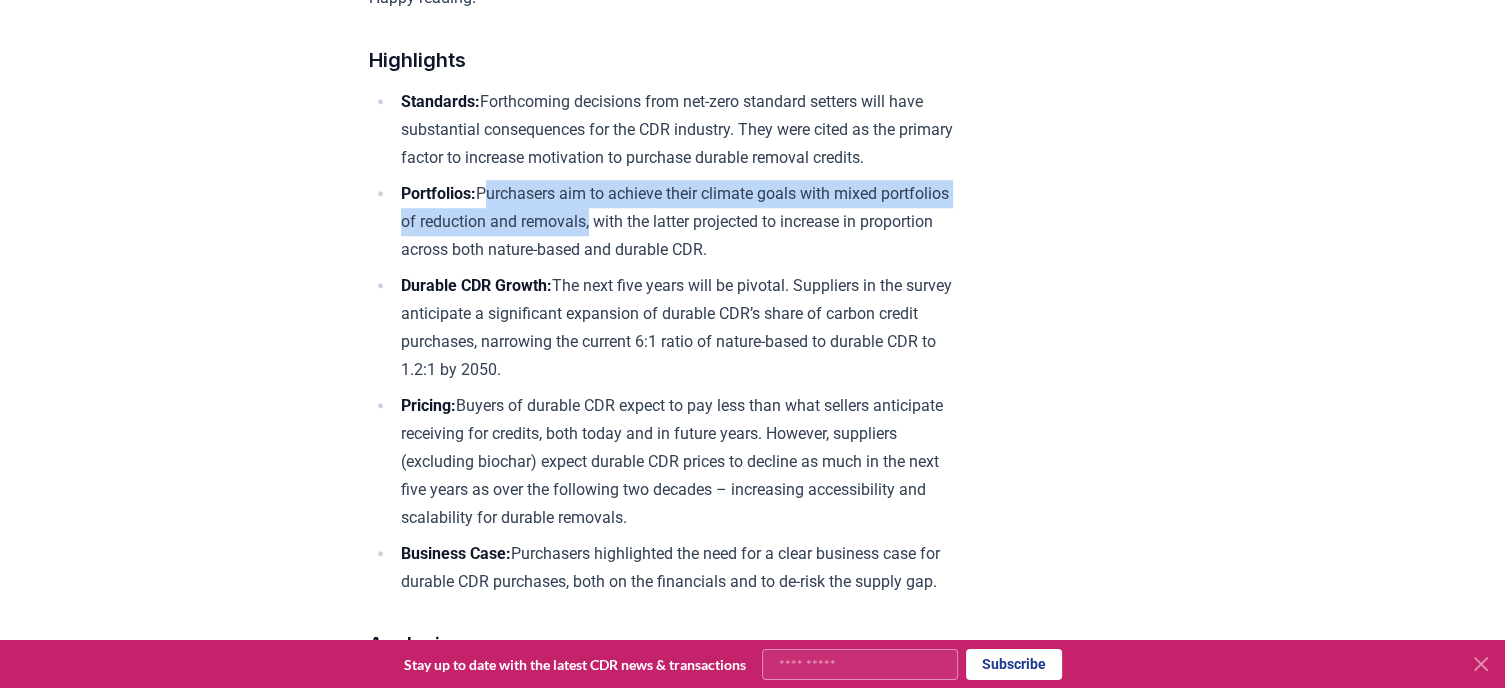 scroll, scrollTop: 1500, scrollLeft: 0, axis: vertical 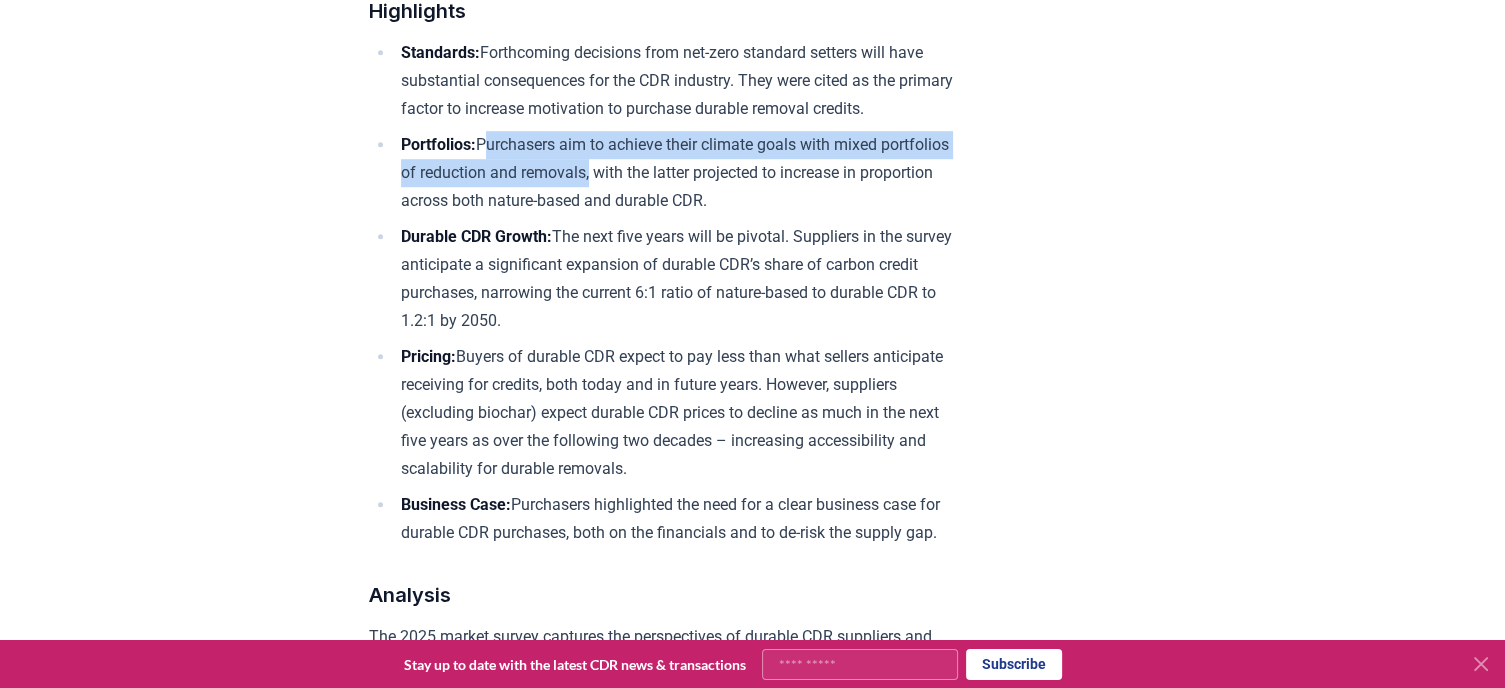 copy on "Purchasers aim to achieve their climate goals with mixed portfolios of reduction and removals" 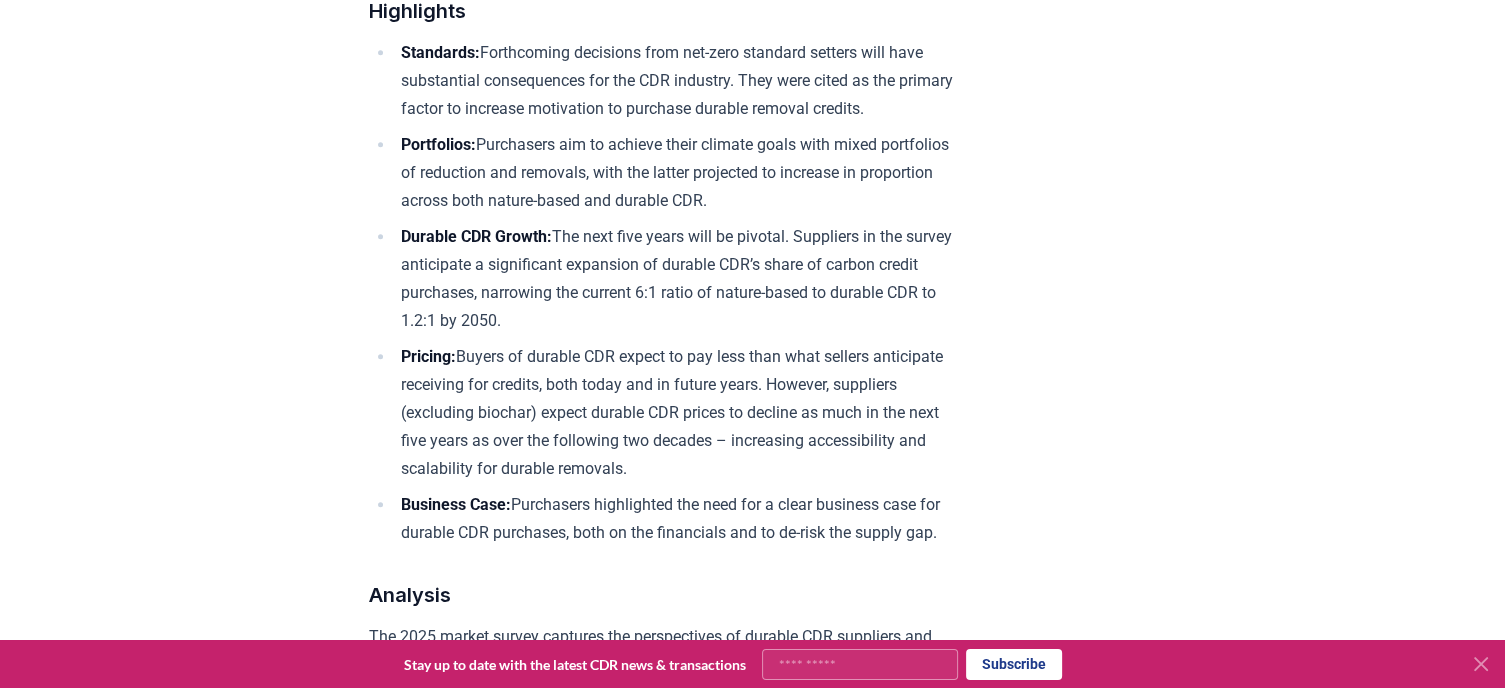 click on "Durable CDR Growth:  The next five years will be pivotal. Suppliers in the survey anticipate a significant expansion of durable CDR’s share of carbon credit purchases, narrowing the current 6:1 ratio of nature-based to durable CDR to 1.2:1 by 2050." at bounding box center (674, 279) 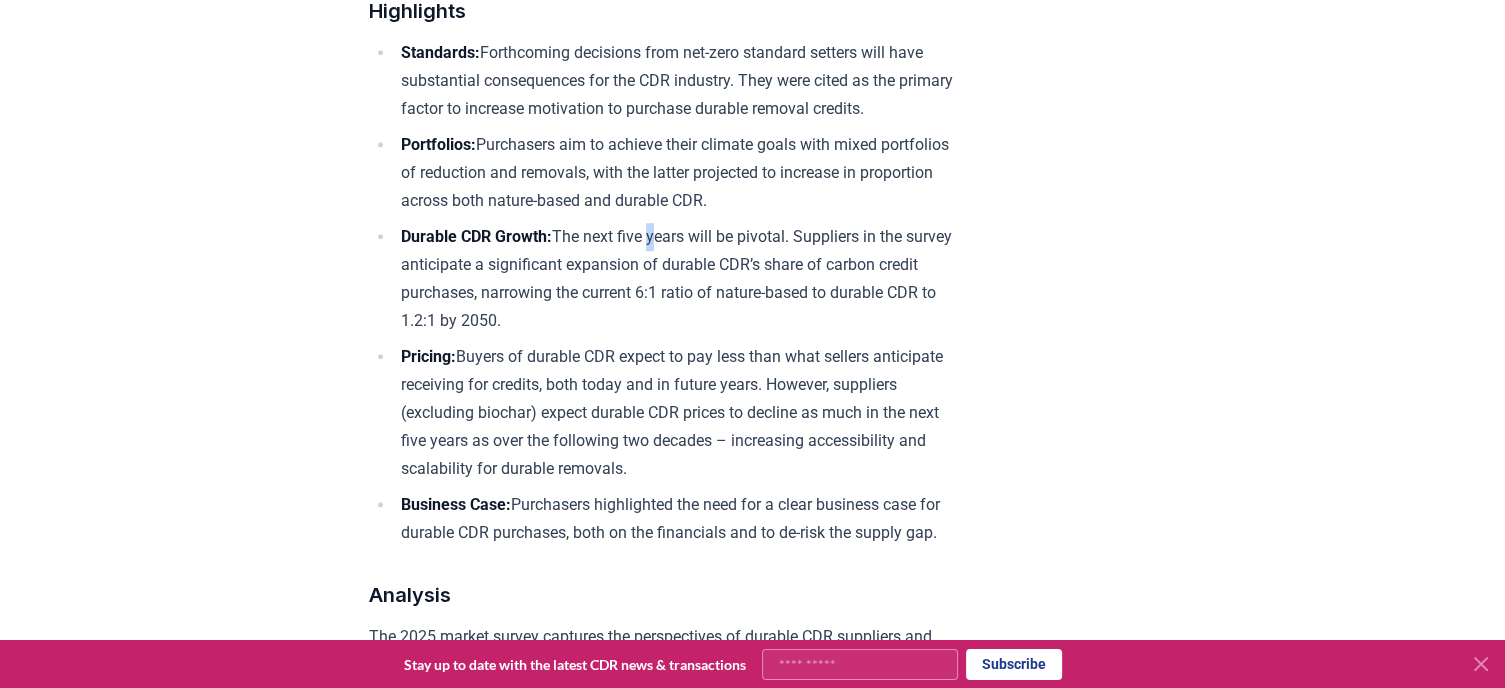 drag, startPoint x: 681, startPoint y: 284, endPoint x: 665, endPoint y: 280, distance: 16.492422 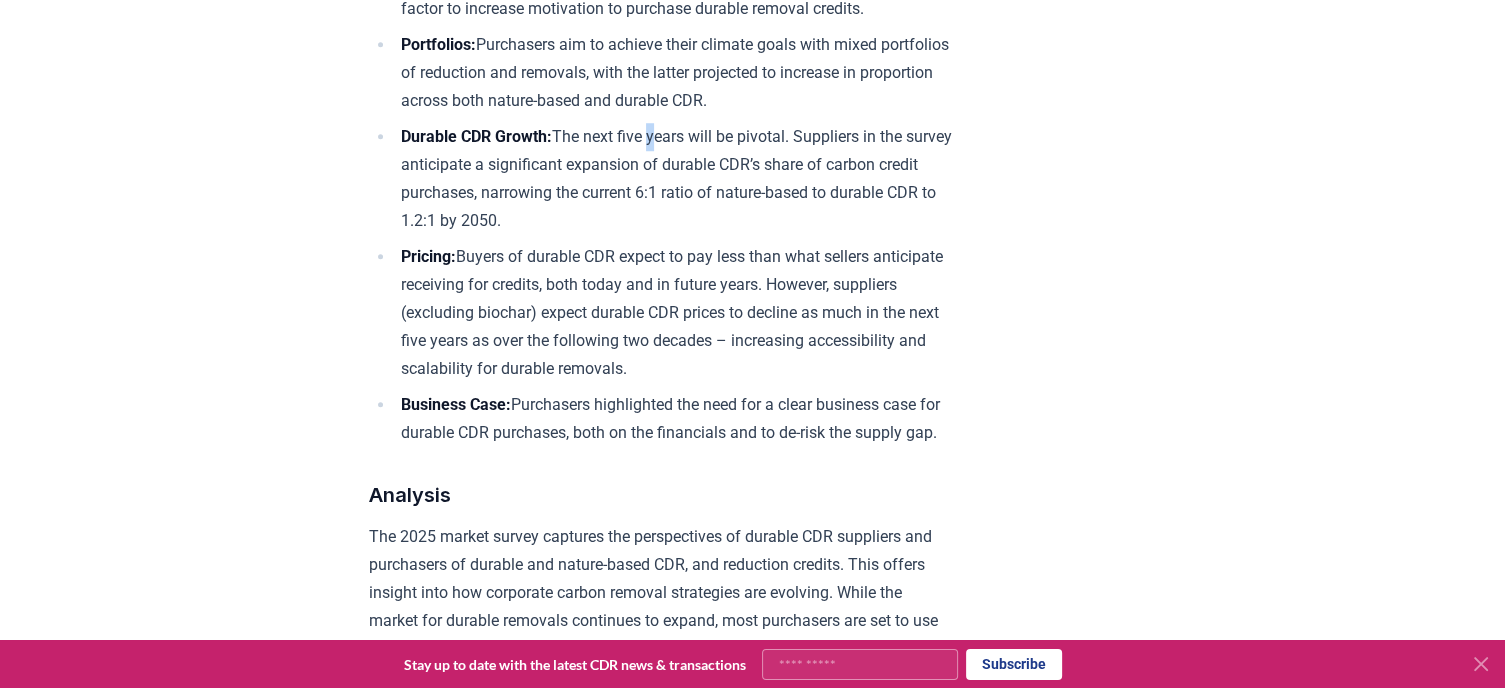 drag, startPoint x: 401, startPoint y: 363, endPoint x: 797, endPoint y: 412, distance: 399.02005 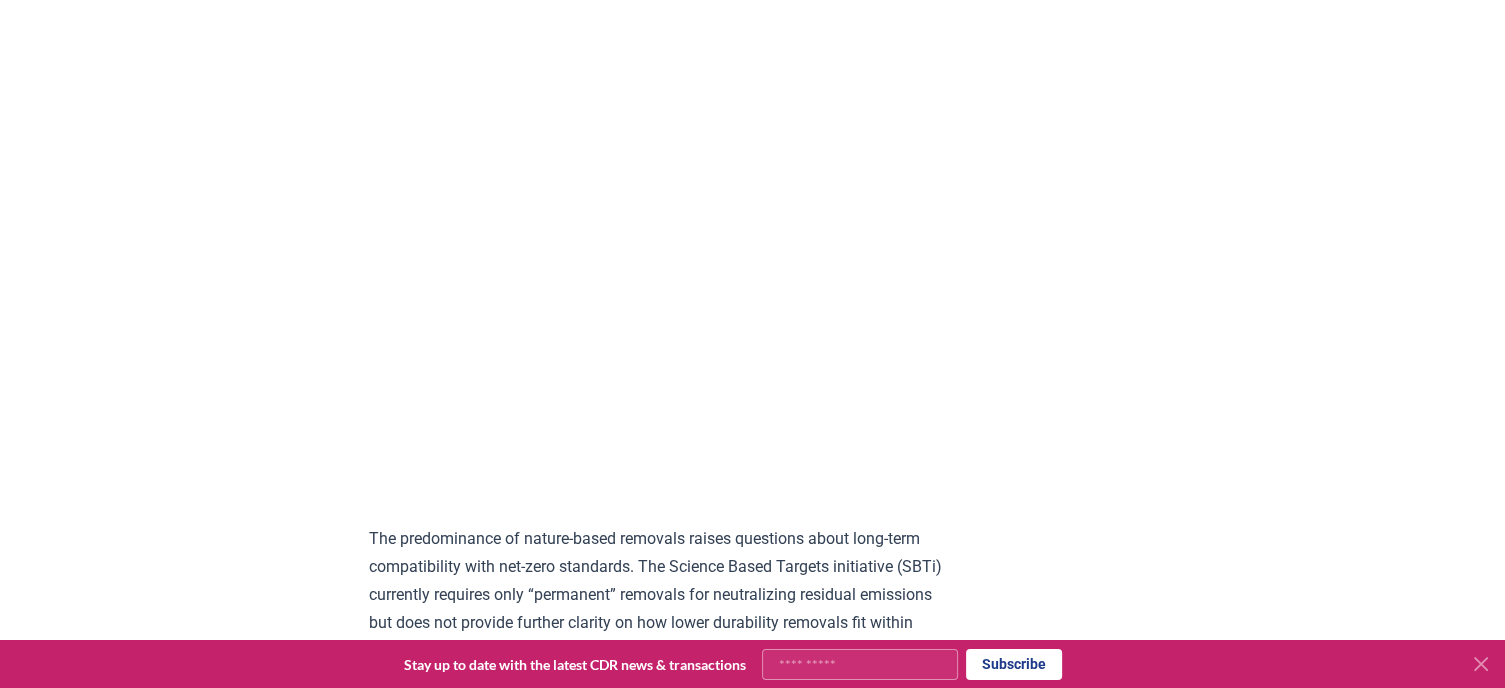 scroll, scrollTop: 2600, scrollLeft: 0, axis: vertical 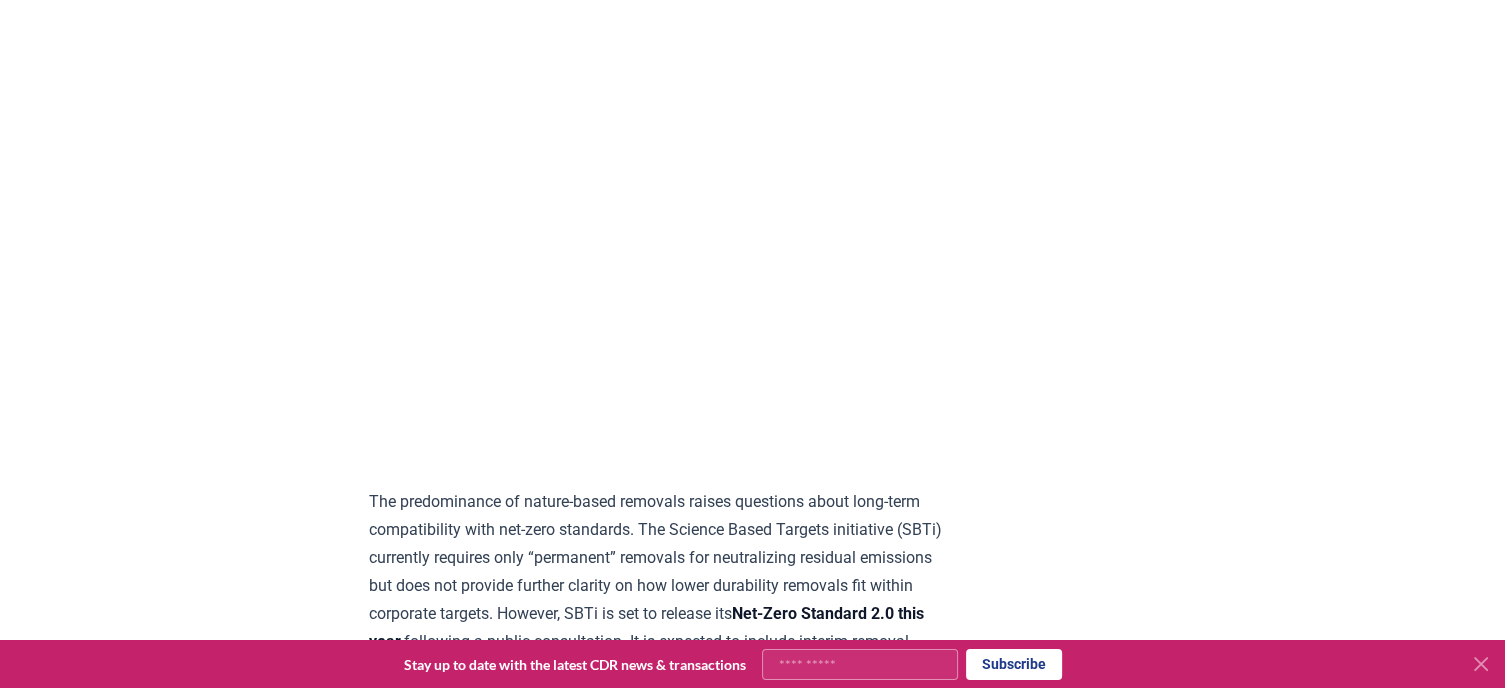 drag, startPoint x: 399, startPoint y: 445, endPoint x: 335, endPoint y: 424, distance: 67.357254 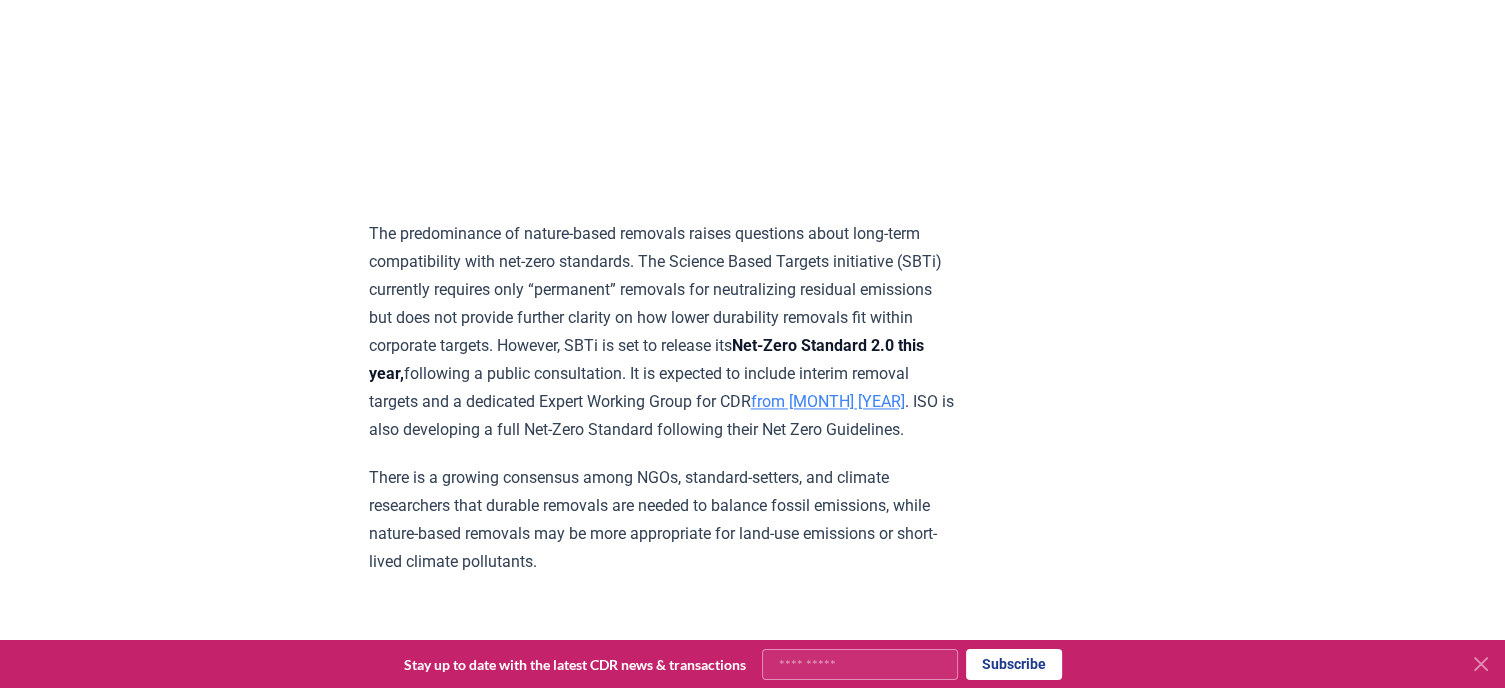 scroll, scrollTop: 3000, scrollLeft: 0, axis: vertical 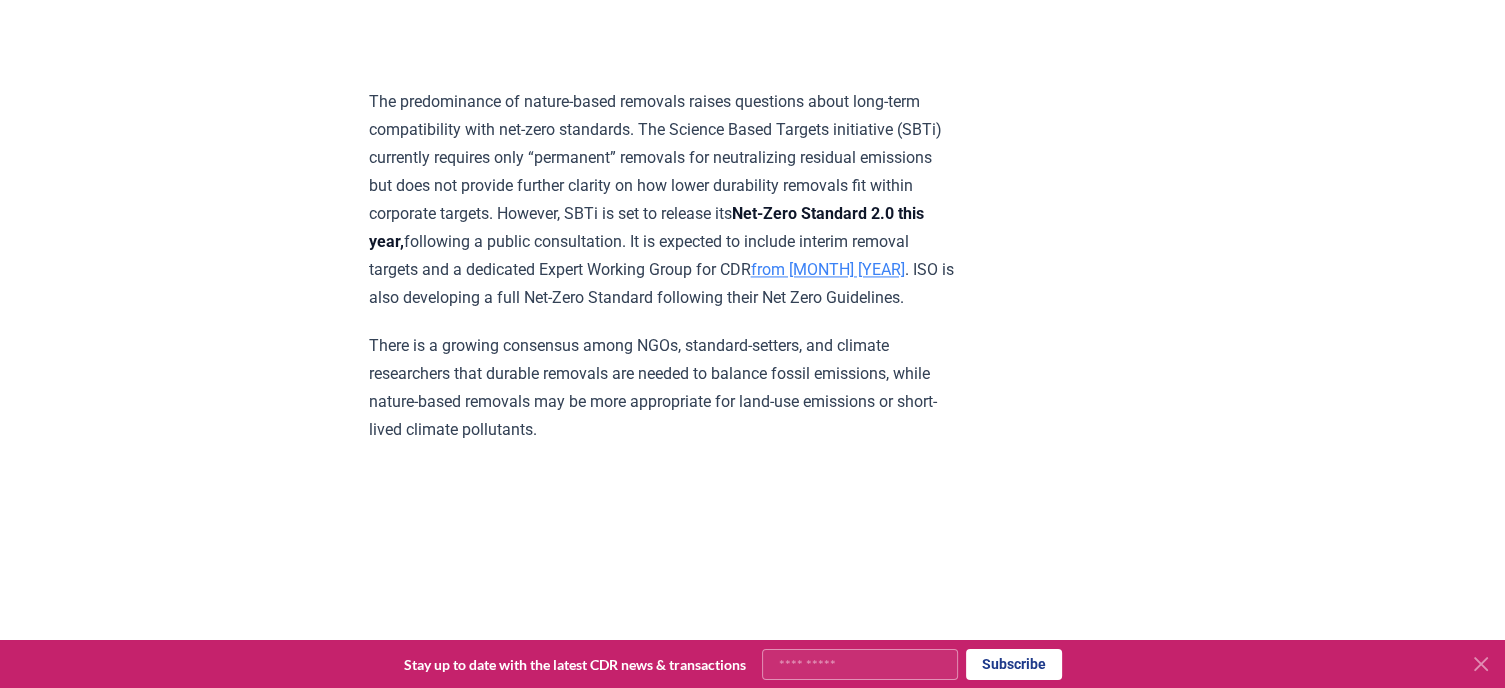 click on "The predominance of nature-based removals raises questions about long-term compatibility with net-zero standards. The Science Based Targets initiative (SBTi) currently requires only “permanent” removals for neutralizing residual emissions but does not provide further clarity on how lower durability removals fit within corporate targets. However, SBTi is set to release its  Net-Zero Standard 2.0 this year,  following a public consultation. It is expected to include interim removal targets and a dedicated Expert Working Group for CDR  from March 2025 . ISO is also developing a full Net-Zero Standard following their Net Zero Guidelines." at bounding box center [661, 200] 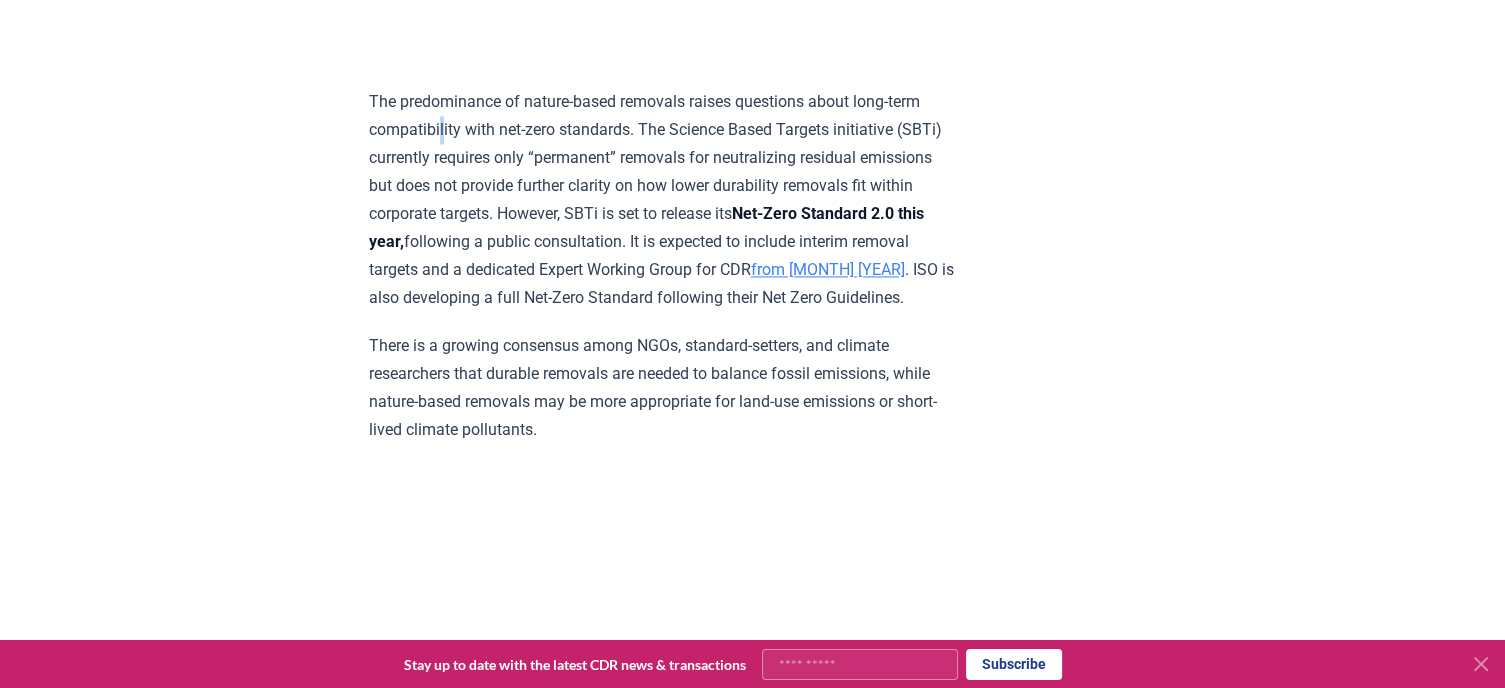 drag, startPoint x: 528, startPoint y: 258, endPoint x: 443, endPoint y: 270, distance: 85.84288 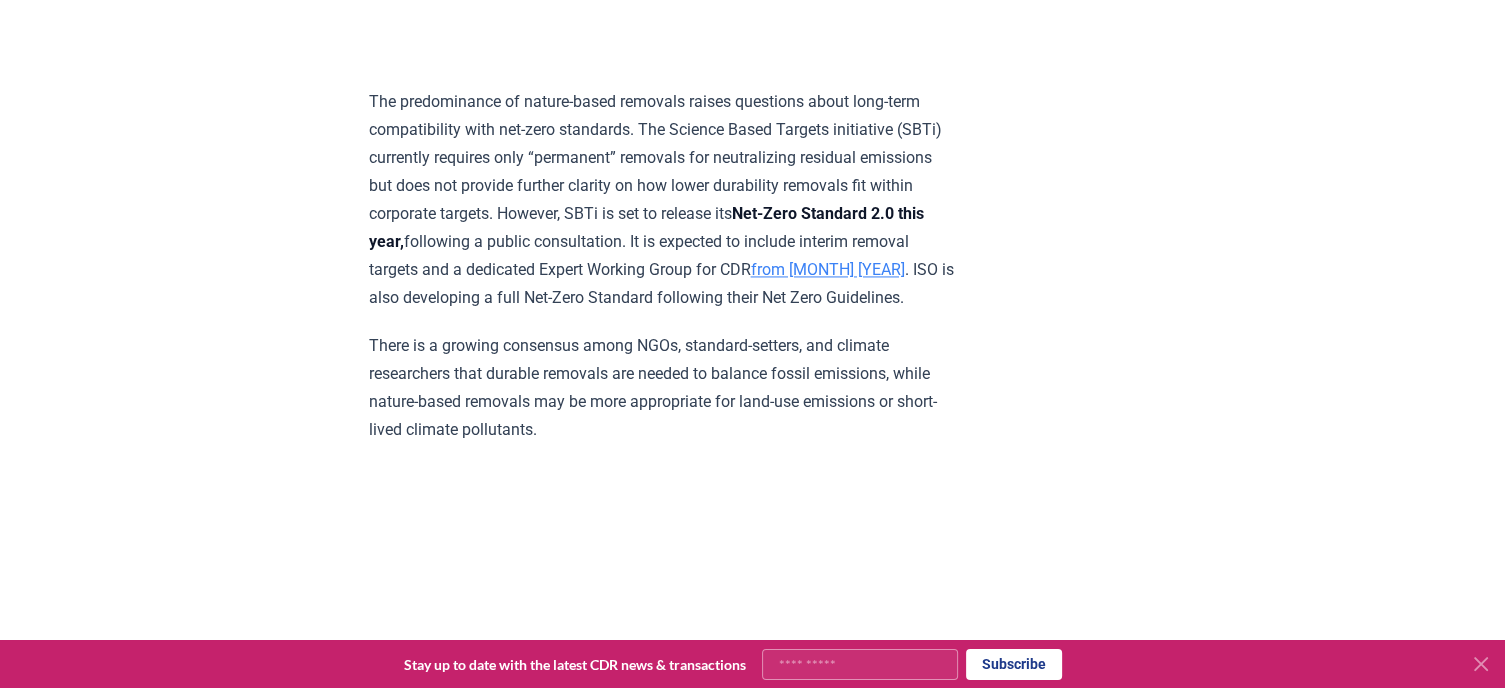 drag, startPoint x: 696, startPoint y: 266, endPoint x: 644, endPoint y: 265, distance: 52.009613 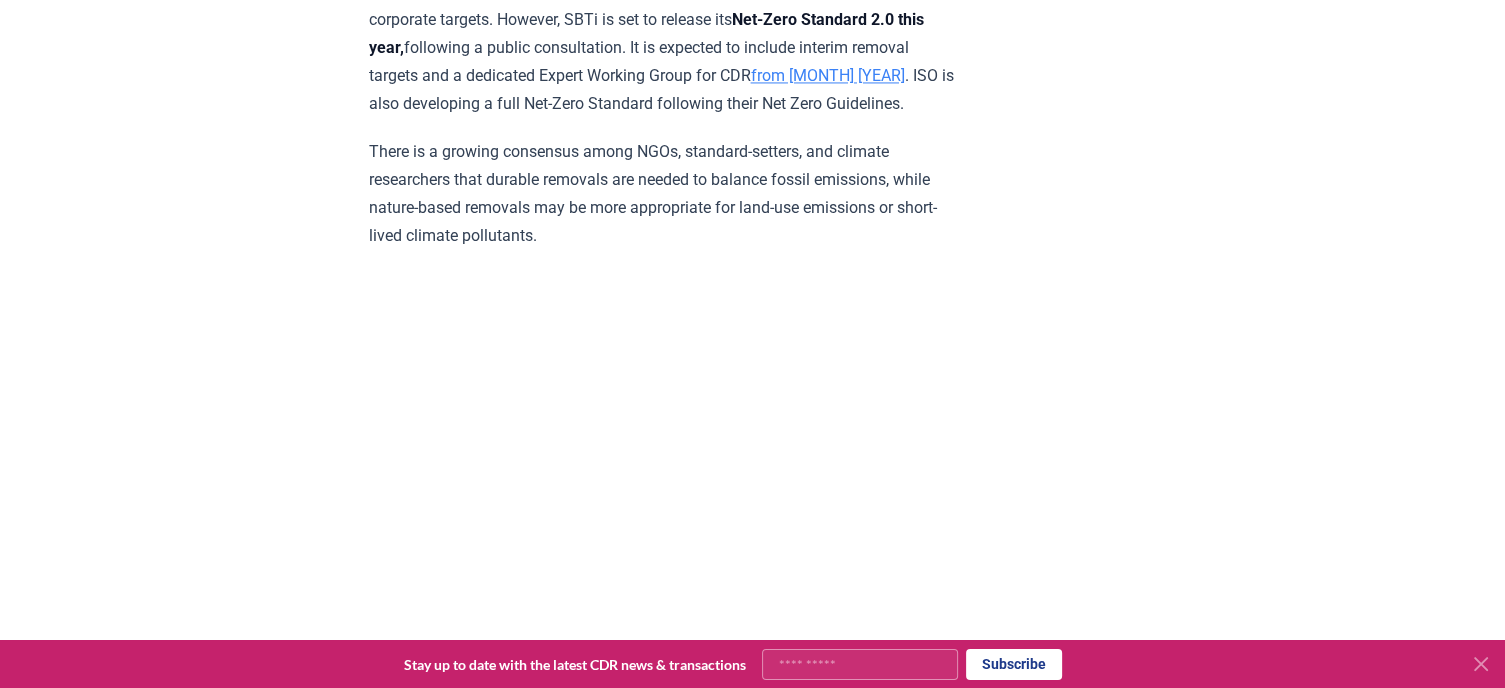 scroll, scrollTop: 3200, scrollLeft: 0, axis: vertical 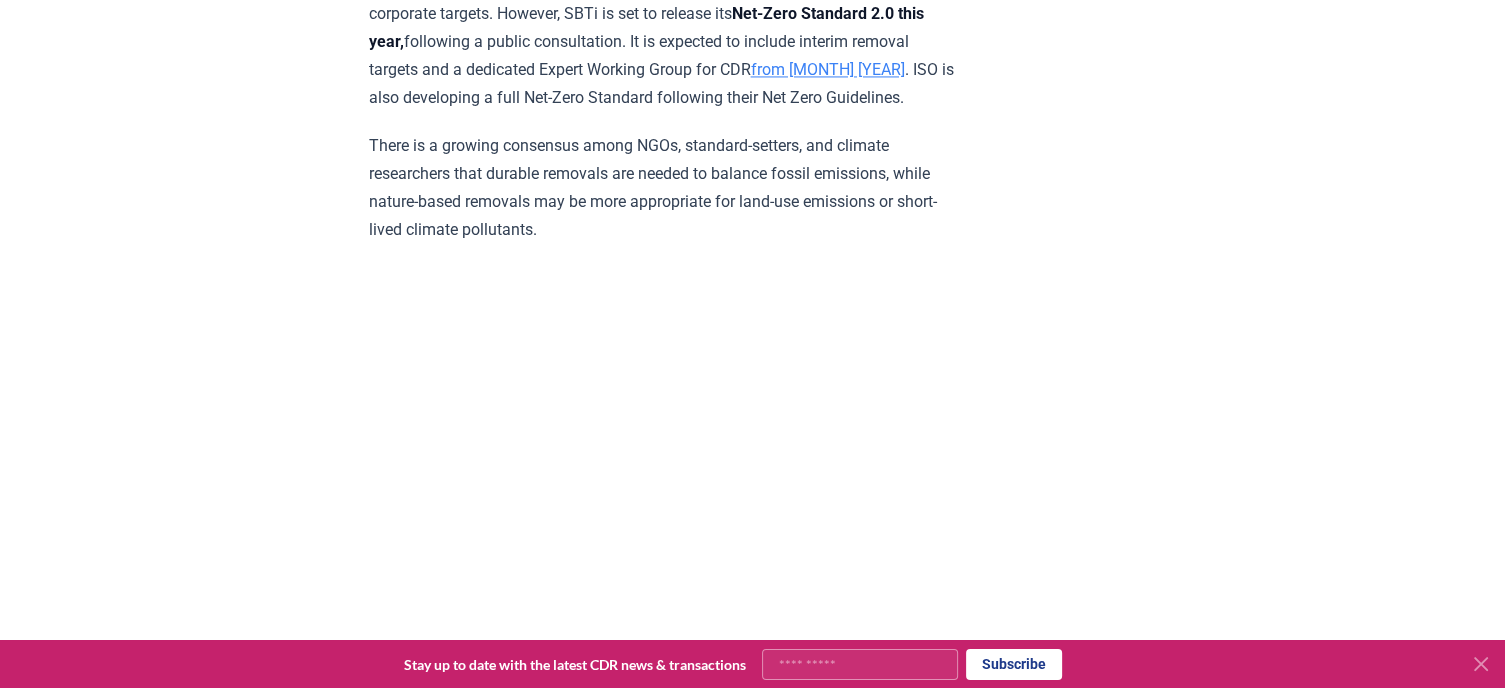 click on "There is a growing consensus among NGOs, standard-setters, and climate researchers that durable removals are needed to balance fossil emissions, while nature-based removals may be more appropriate for land-use emissions or short-lived climate pollutants." at bounding box center [661, 188] 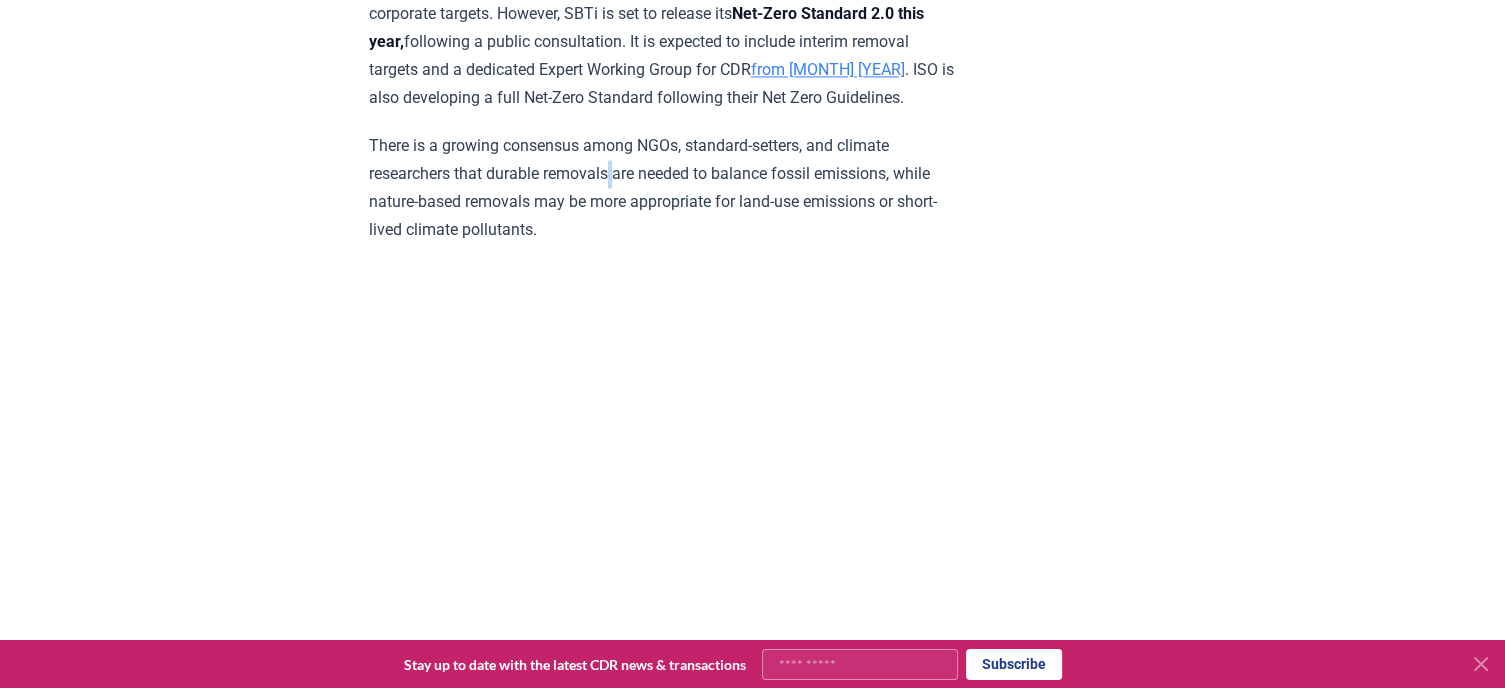 click on "There is a growing consensus among NGOs, standard-setters, and climate researchers that durable removals are needed to balance fossil emissions, while nature-based removals may be more appropriate for land-use emissions or short-lived climate pollutants." at bounding box center (661, 188) 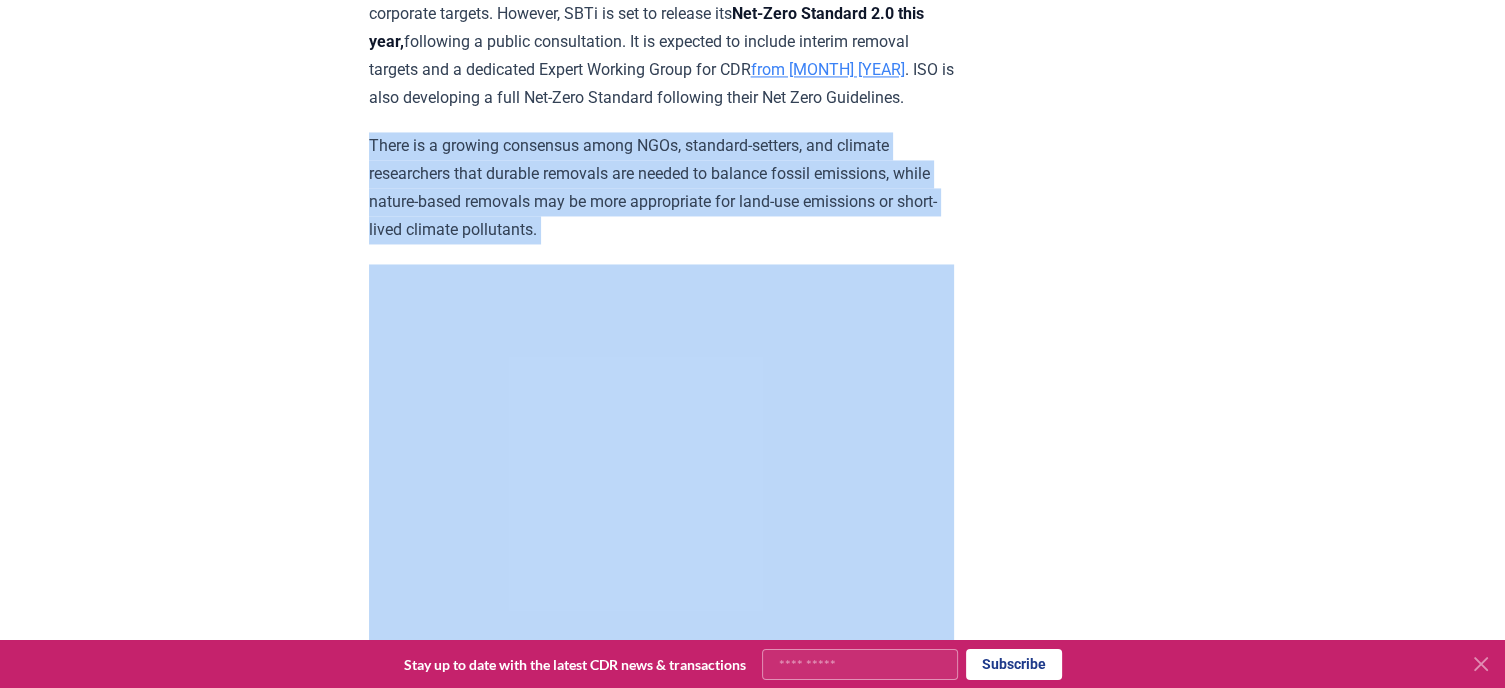 click on "There is a growing consensus among NGOs, standard-setters, and climate researchers that durable removals are needed to balance fossil emissions, while nature-based removals may be more appropriate for land-use emissions or short-lived climate pollutants." at bounding box center [661, 188] 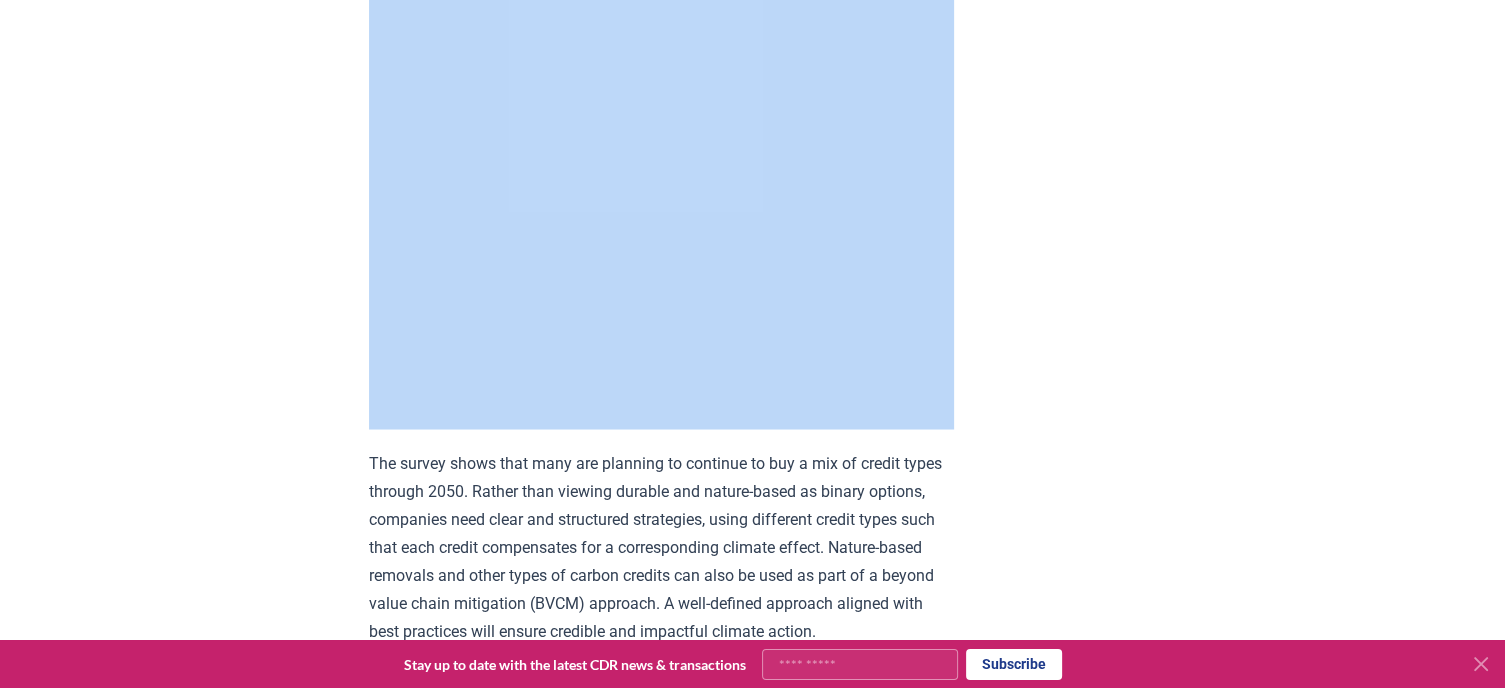 scroll, scrollTop: 3600, scrollLeft: 0, axis: vertical 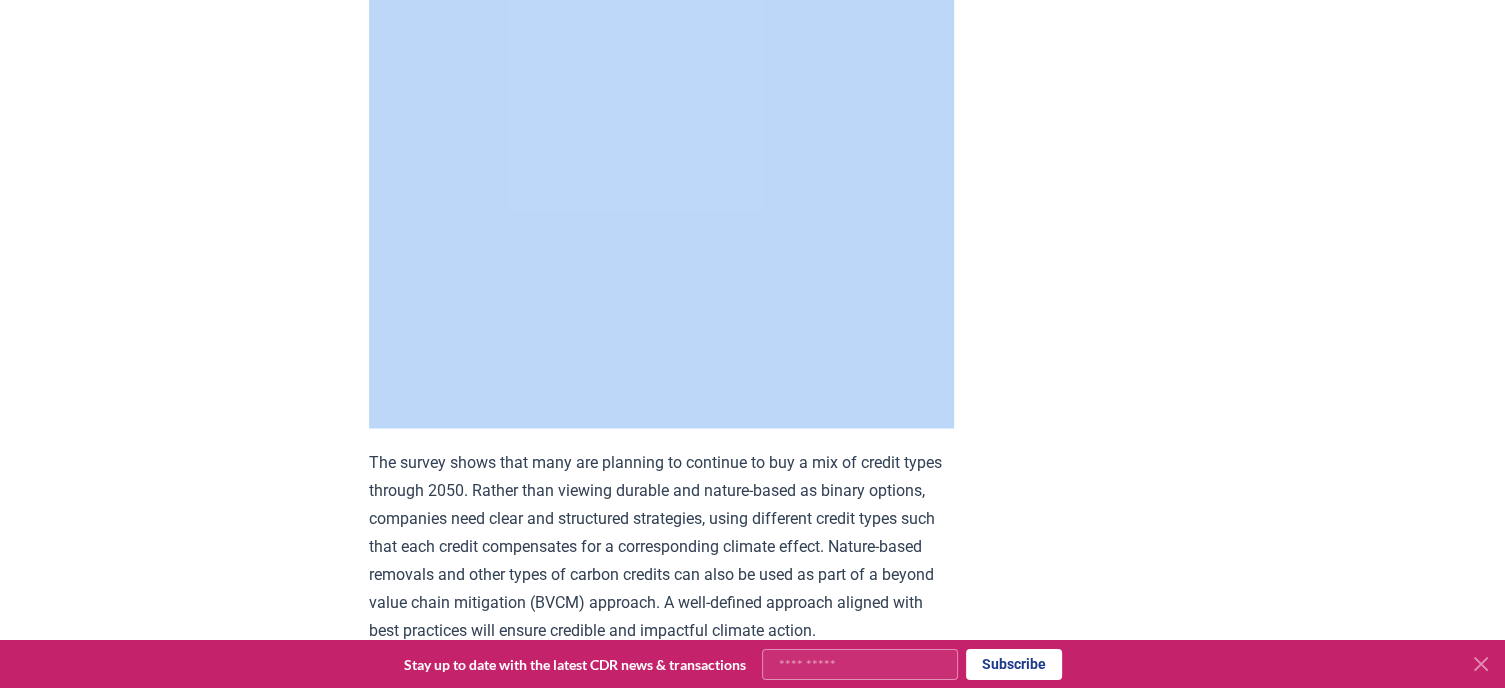 click on "March 05, 2025 In Net Zero Standards We Trust - 2025 CDR Market Survey Preface CDR.fyi’s mission is to accelerate durable carbon dioxide removal (CDR) worldwide. Sylvera’s mission is to incentivize investment in real climate action. We jointly believe transparent data, ratings, and tools will accelerate meaningful climate investments and help the world reach net zero faster.In January of 2024, CDR.fyi published its first  Market Outlook Summary Report . Its purpose was to provide a detailed look at where the industry was at the time, as well as expectations for the medium and long term (2030 and 2050 specifically). At a similar time, Sylvera published ‘Looking Ahead at Demand and Supply in the VCM: Sylvera’s 2023 Survey’, which covered all project types within the VCM. Those who spent time with these publications overwhelmingly expressed that they found them useful. This Summary Report is a free resource to educate and inform all CDR stakeholders and accelerate durable carbon removal worldwide.  or" at bounding box center (753, 2503) 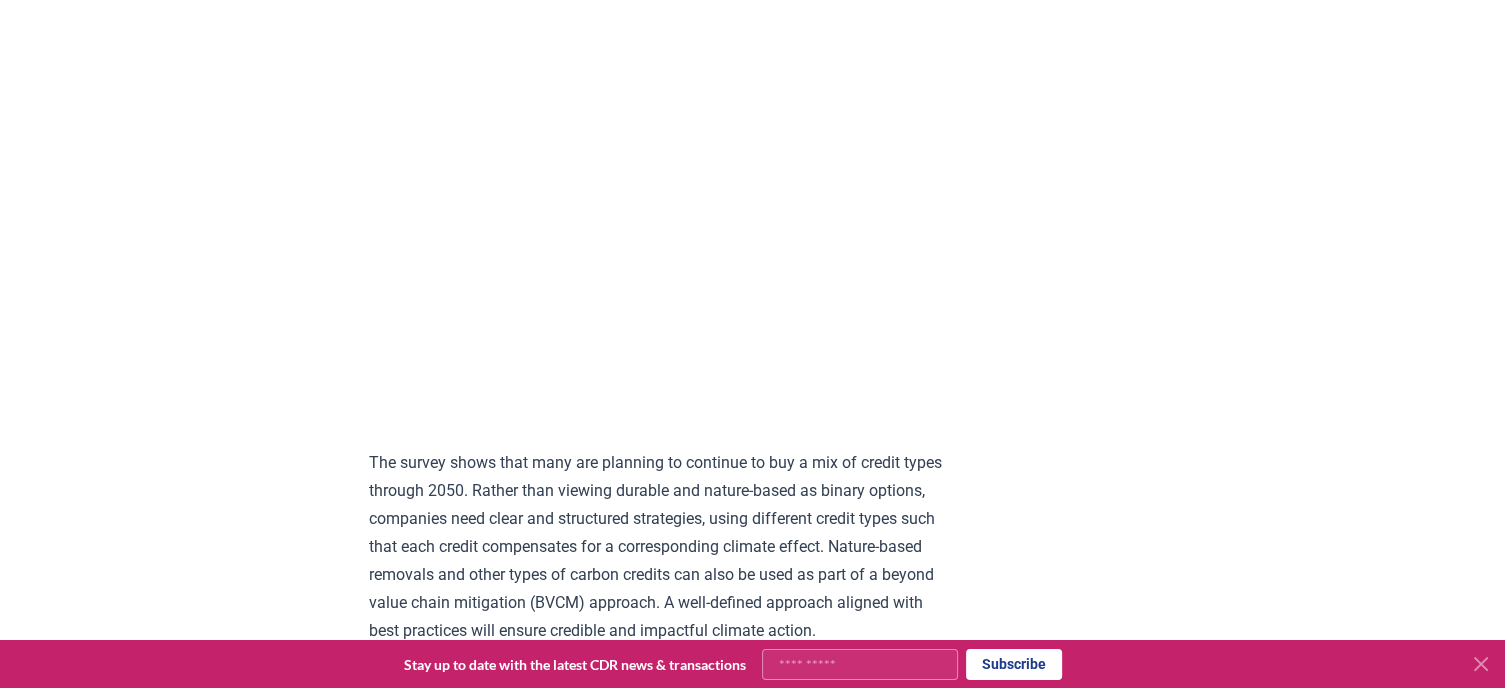 drag, startPoint x: 171, startPoint y: 360, endPoint x: 144, endPoint y: 347, distance: 29.966648 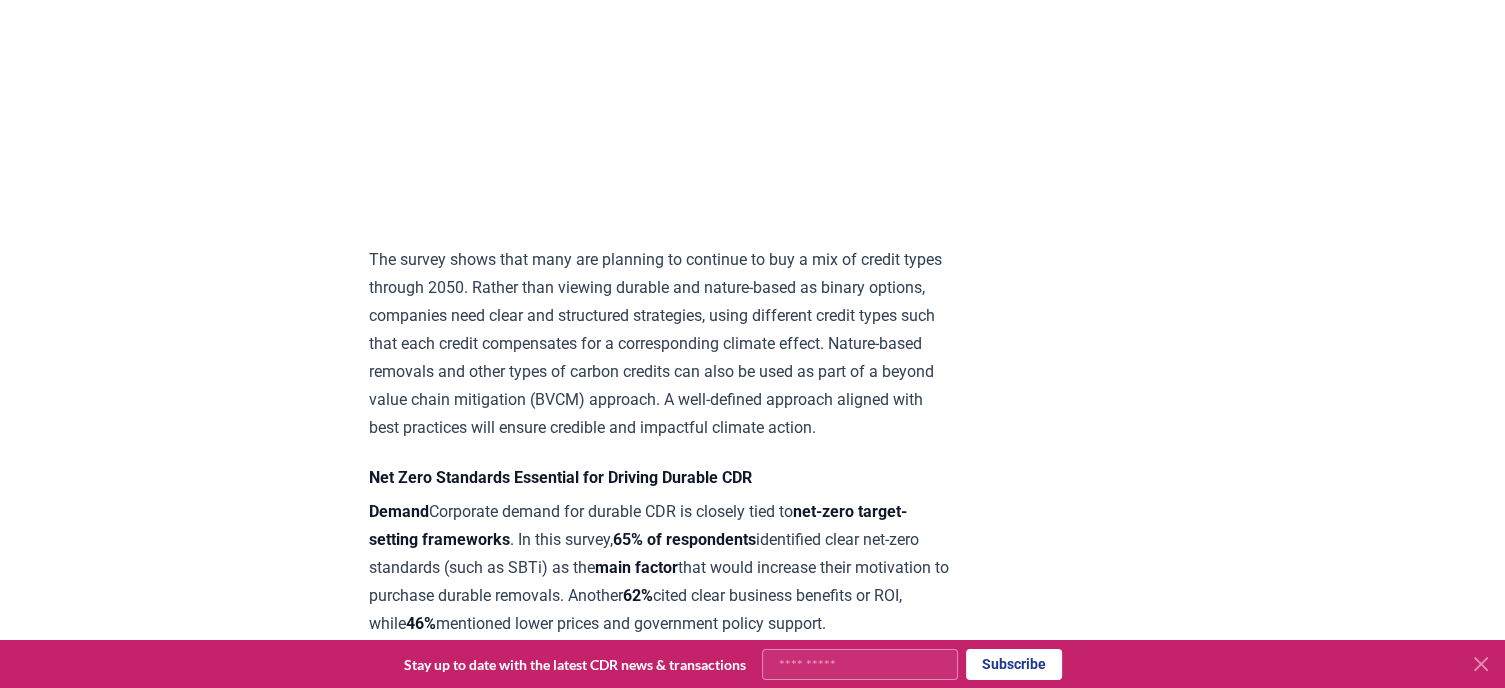 scroll, scrollTop: 3900, scrollLeft: 0, axis: vertical 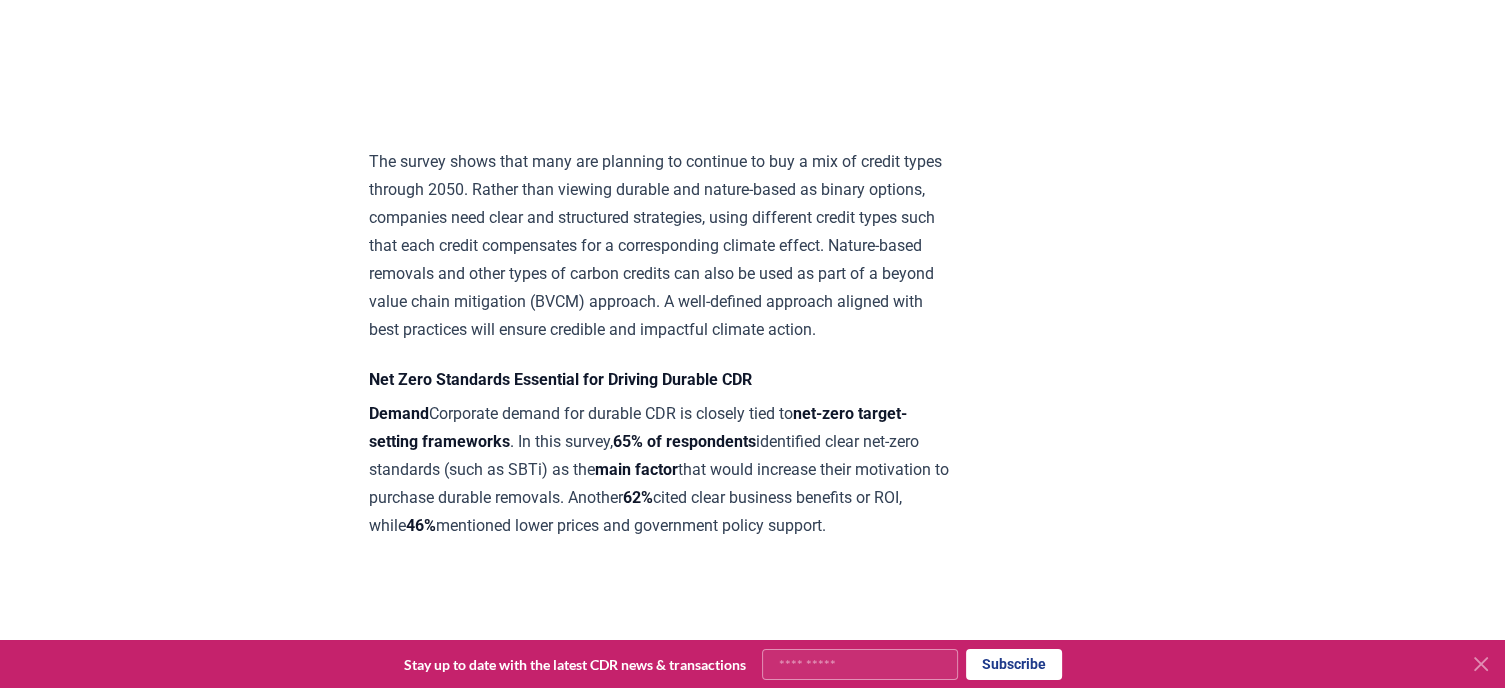 drag, startPoint x: 568, startPoint y: 447, endPoint x: 531, endPoint y: 442, distance: 37.336308 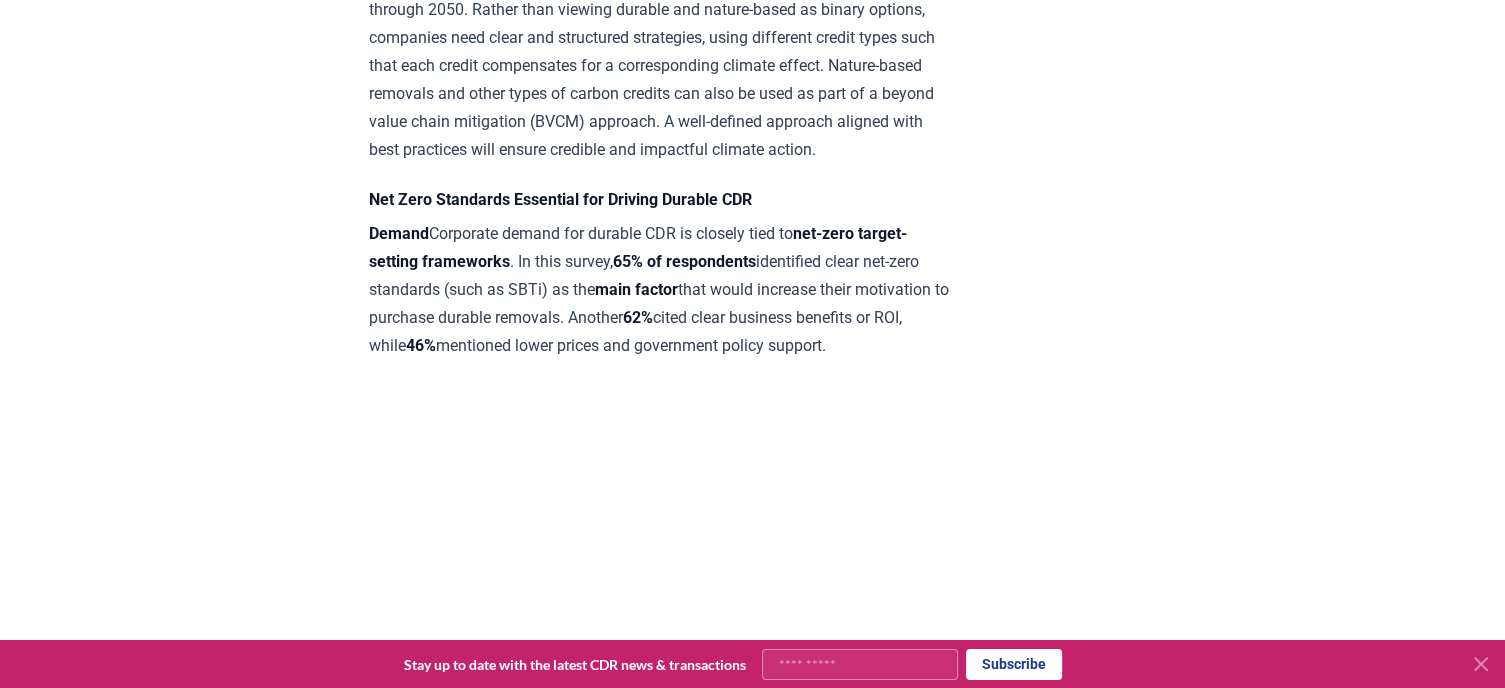 scroll, scrollTop: 4100, scrollLeft: 0, axis: vertical 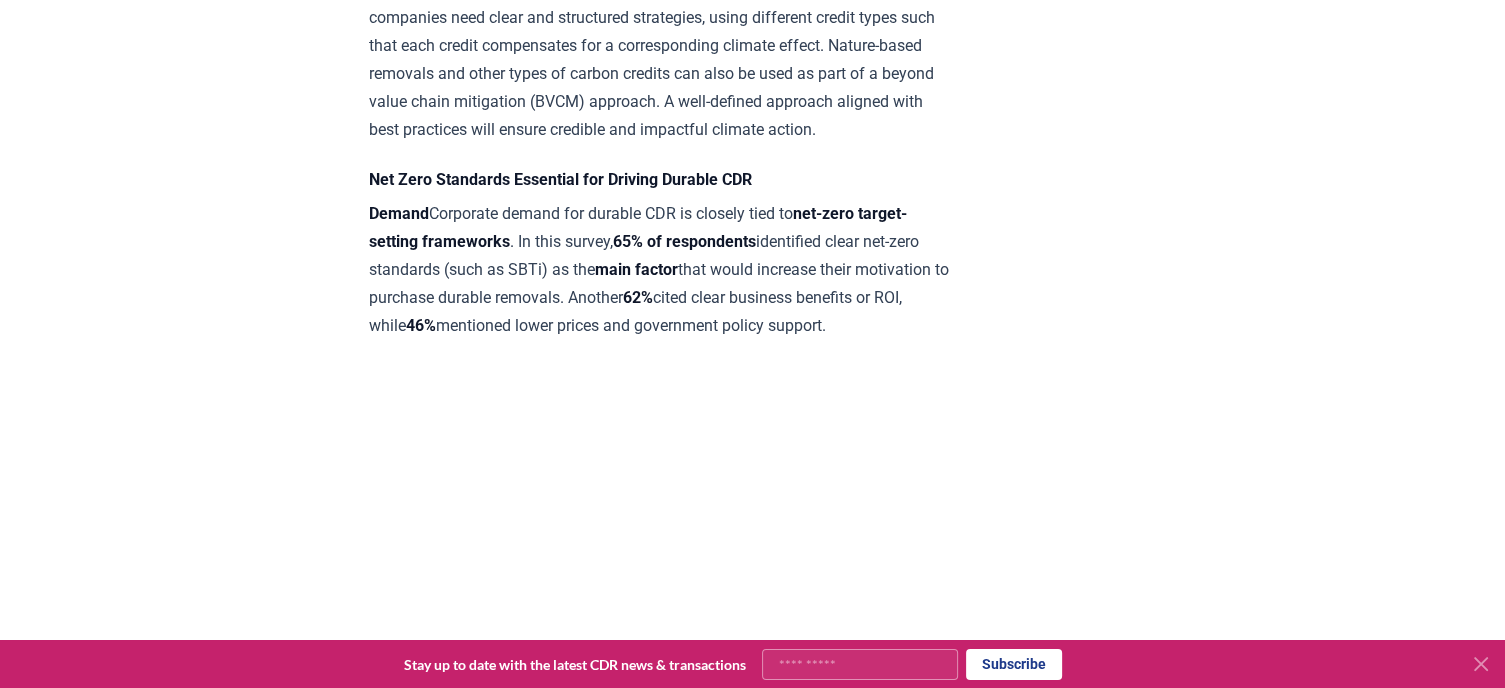 click on "net-zero target-setting frameworks" at bounding box center (638, 227) 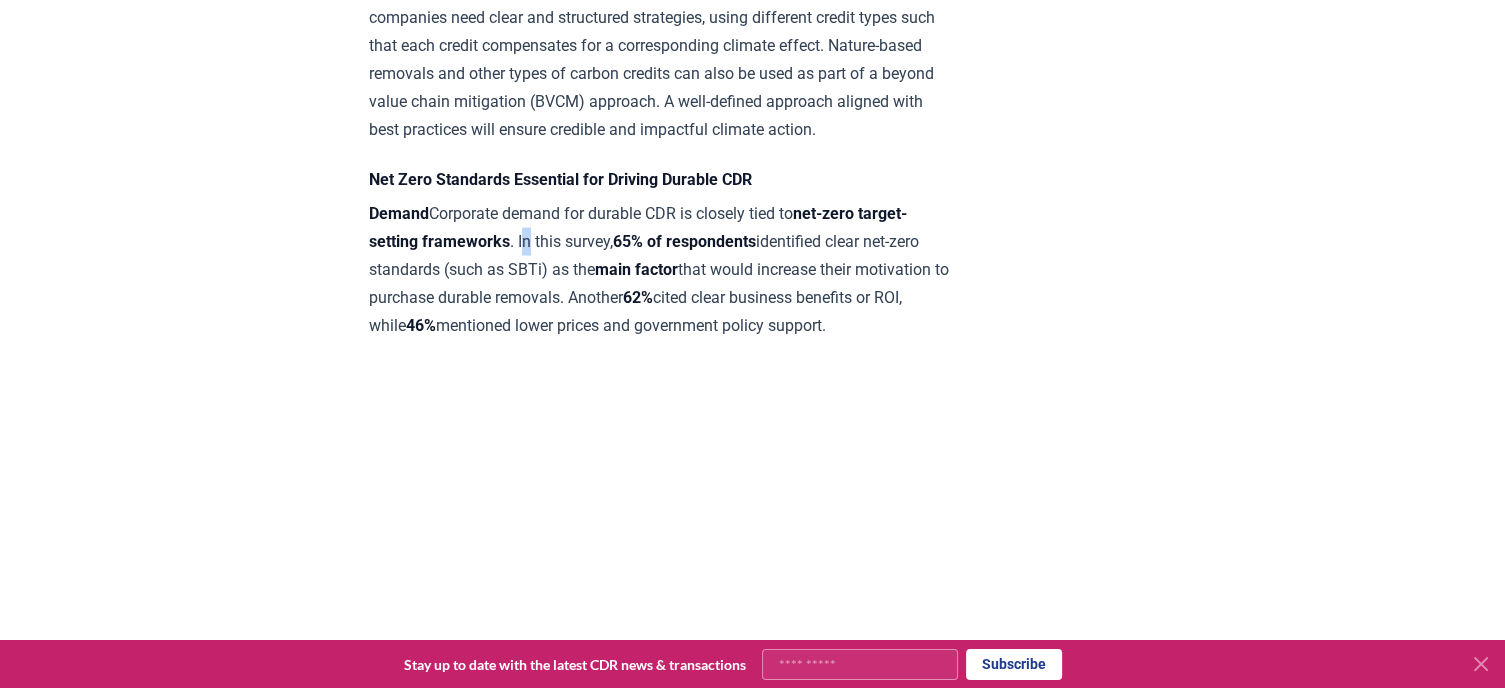 drag, startPoint x: 568, startPoint y: 419, endPoint x: 536, endPoint y: 427, distance: 32.984844 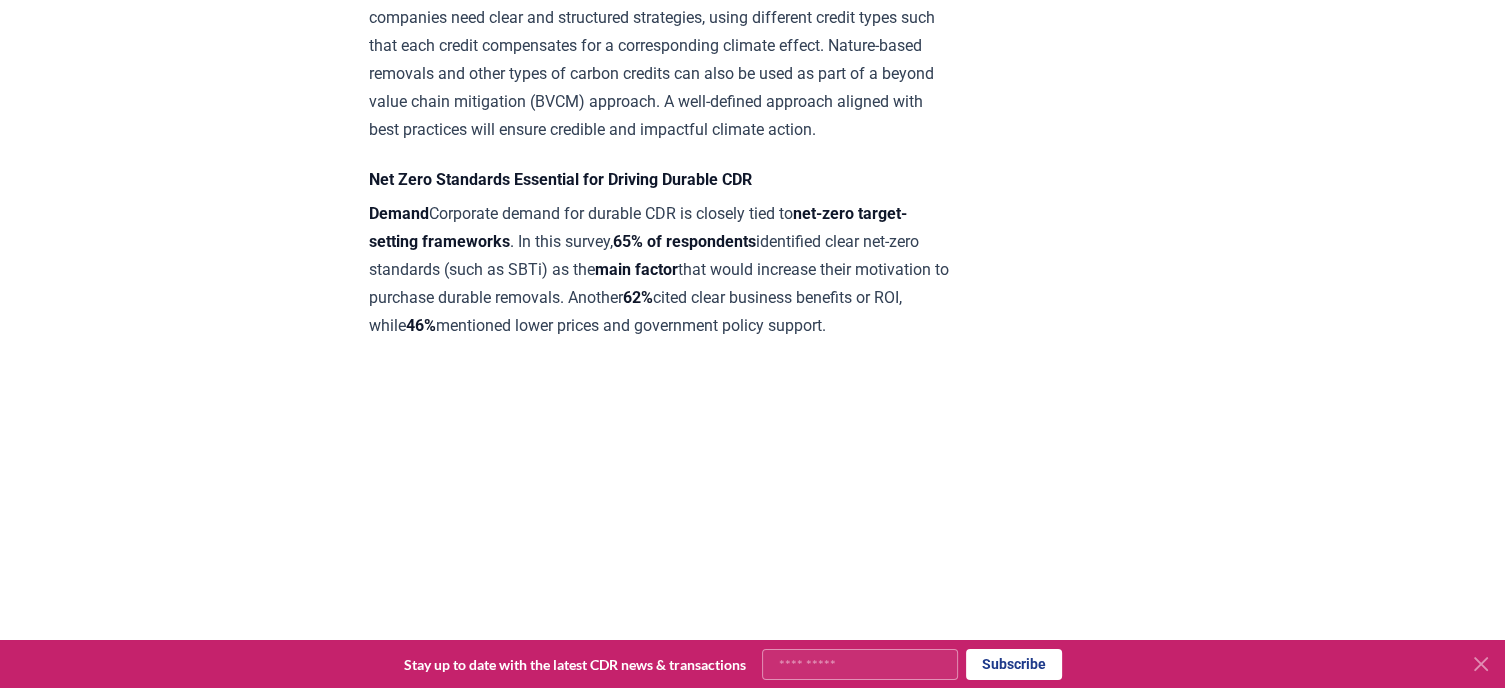 click on "Demand Corporate demand for durable CDR is closely tied to  net-zero target-setting frameworks . In this survey,  65% of respondents  identified clear net-zero standards (such as SBTi) as the  main factor  that would increase their motivation to purchase durable removals. Another  62%  cited clear business benefits or ROI, while  46%  mentioned lower prices and government policy support." at bounding box center [661, 270] 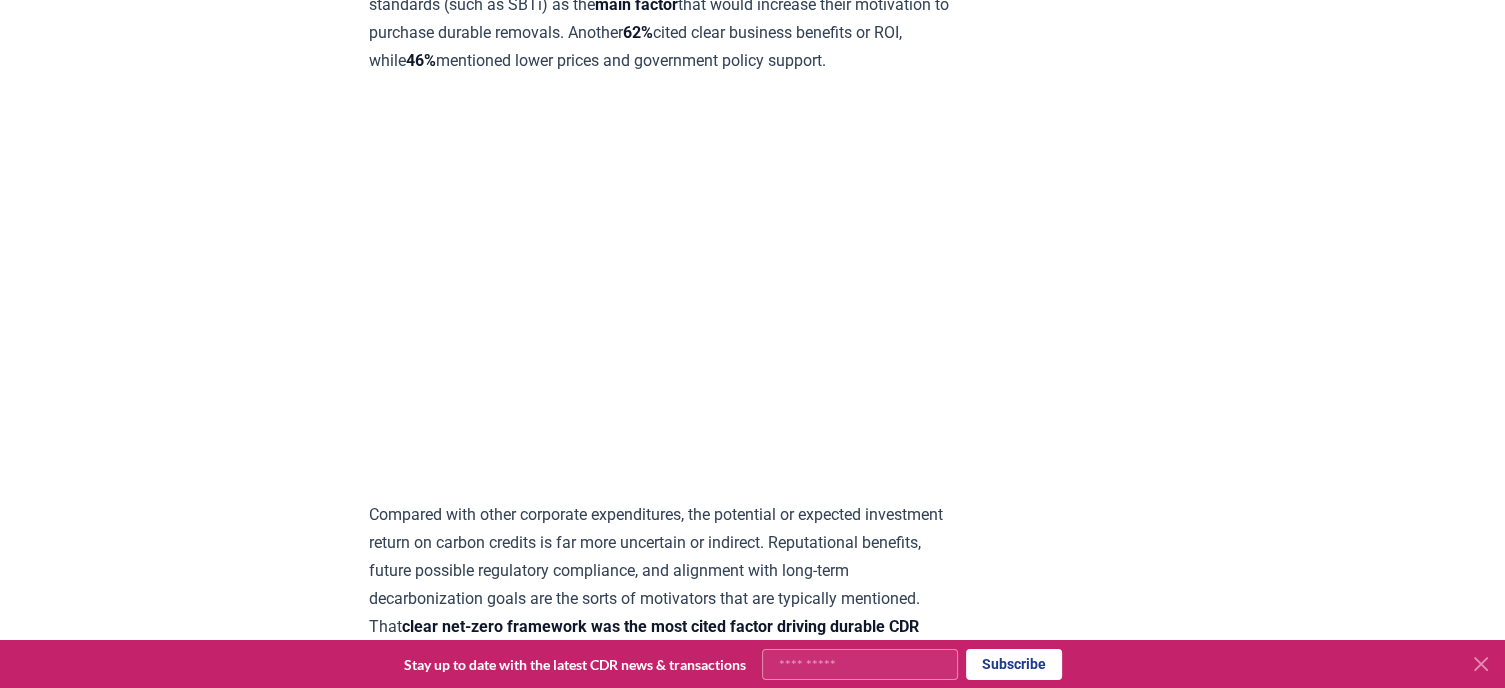 scroll, scrollTop: 4400, scrollLeft: 0, axis: vertical 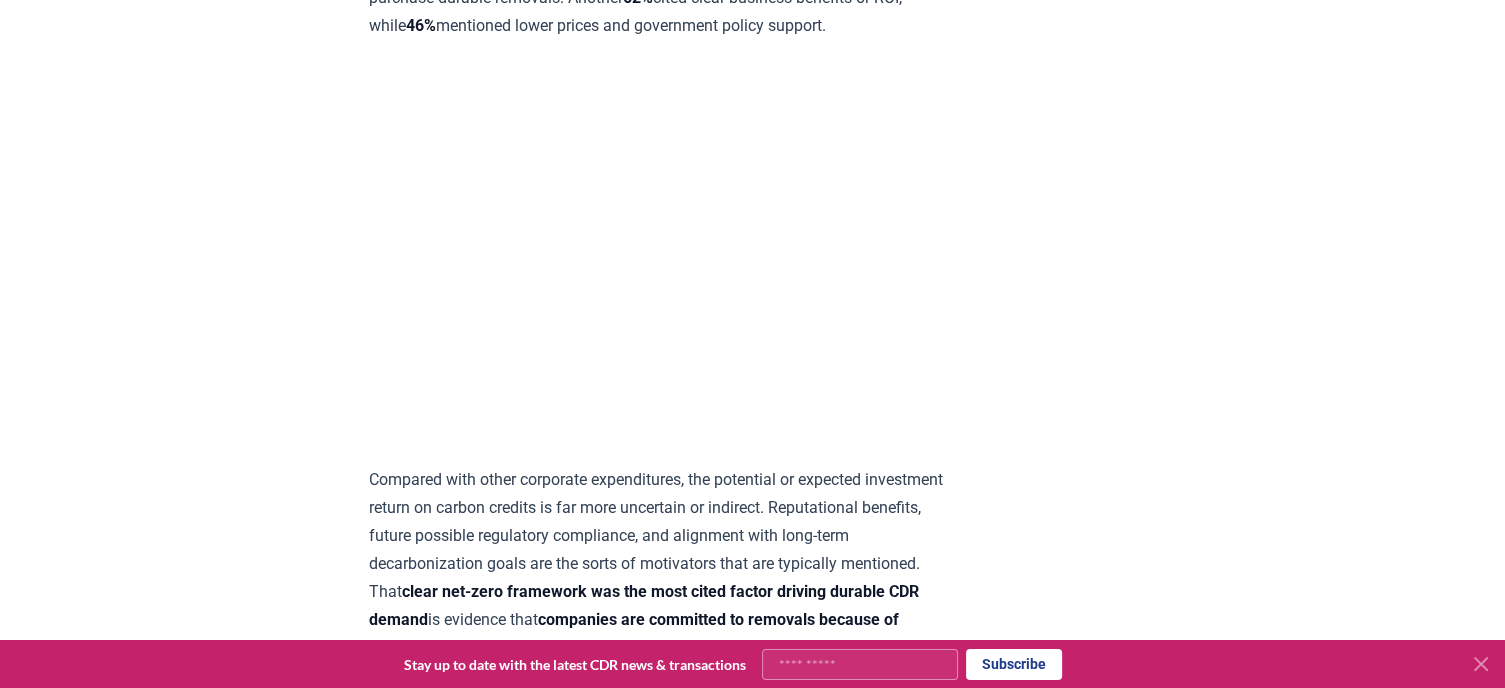 drag, startPoint x: 295, startPoint y: 441, endPoint x: 230, endPoint y: 441, distance: 65 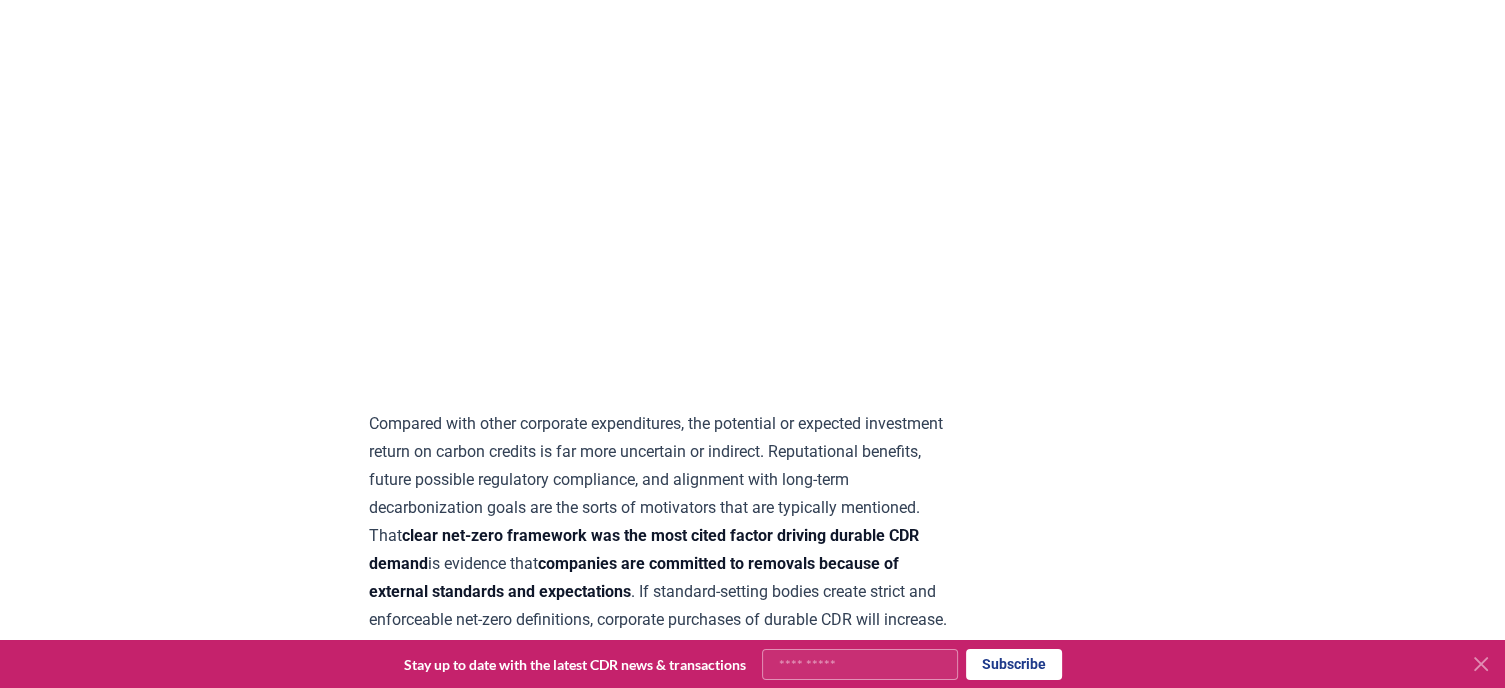 scroll, scrollTop: 4600, scrollLeft: 0, axis: vertical 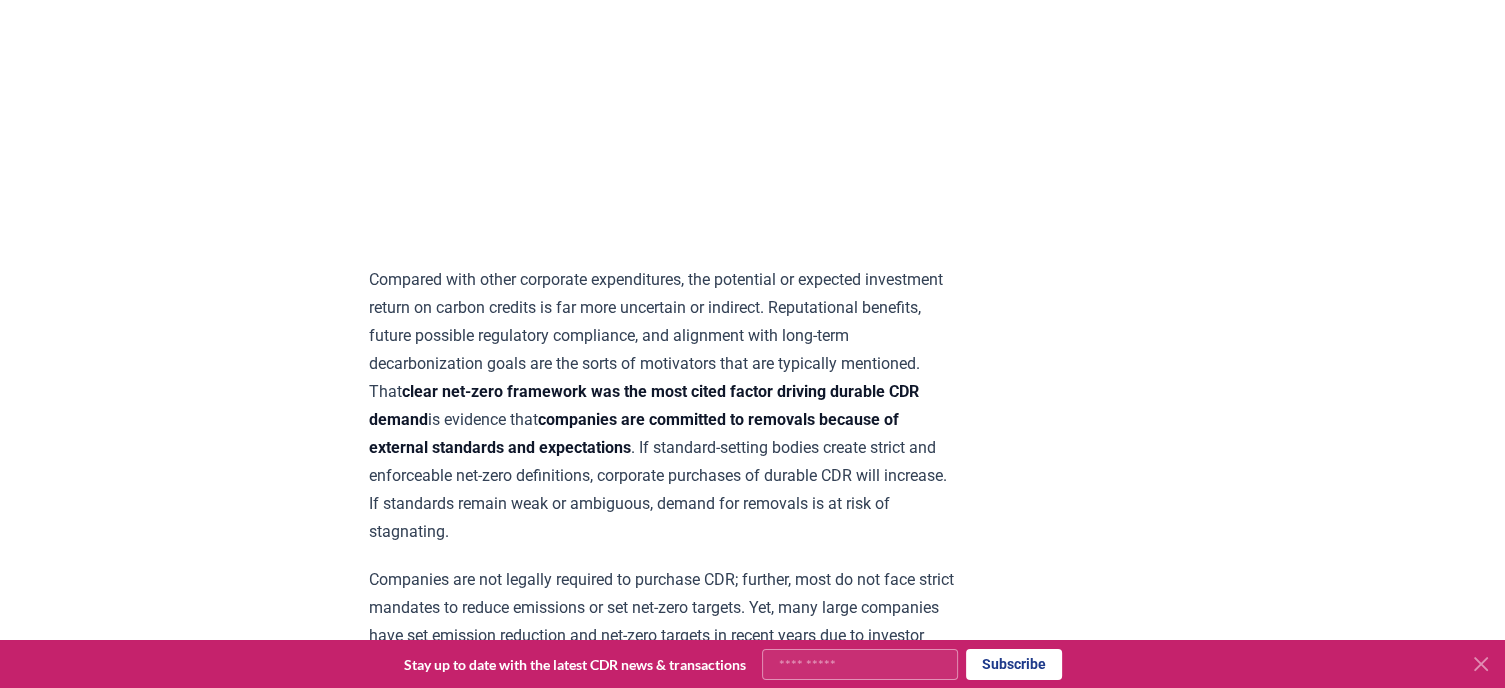drag, startPoint x: 377, startPoint y: 394, endPoint x: 204, endPoint y: 332, distance: 183.77432 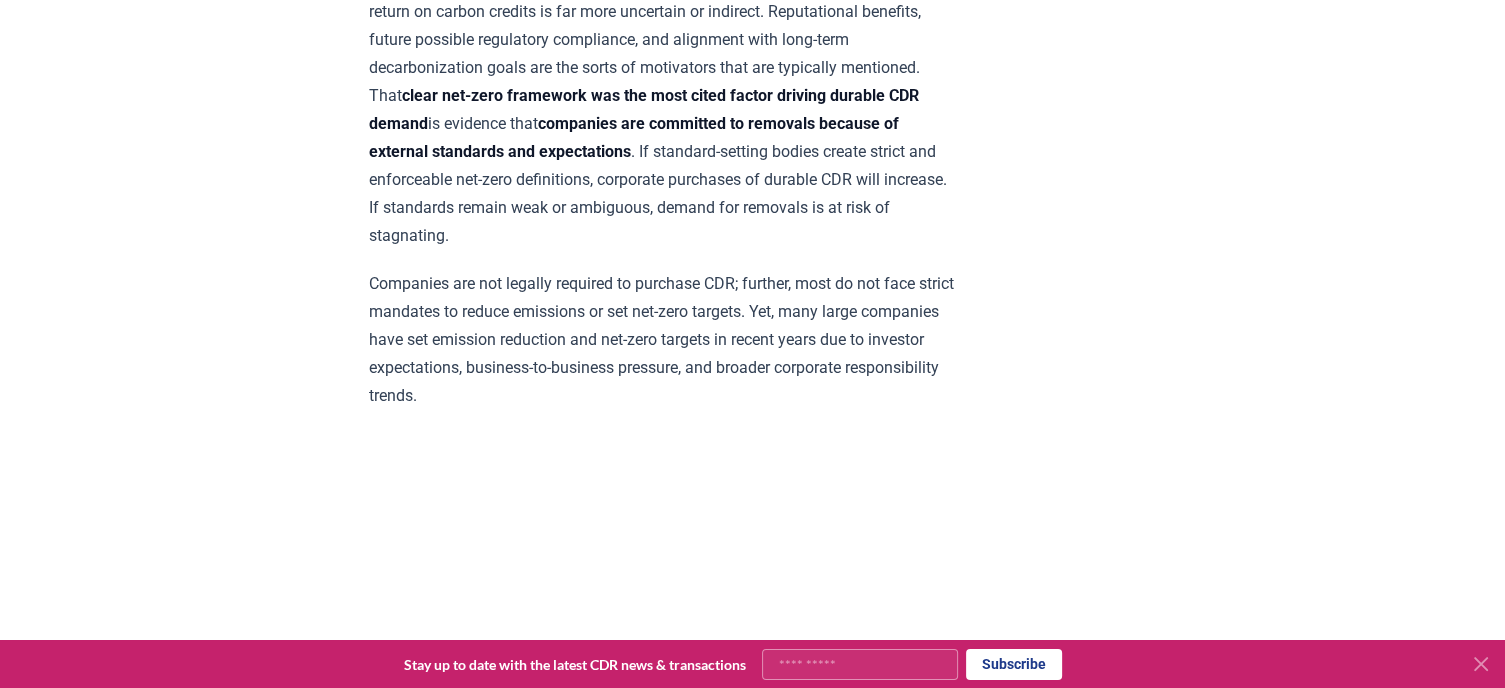 scroll, scrollTop: 4900, scrollLeft: 0, axis: vertical 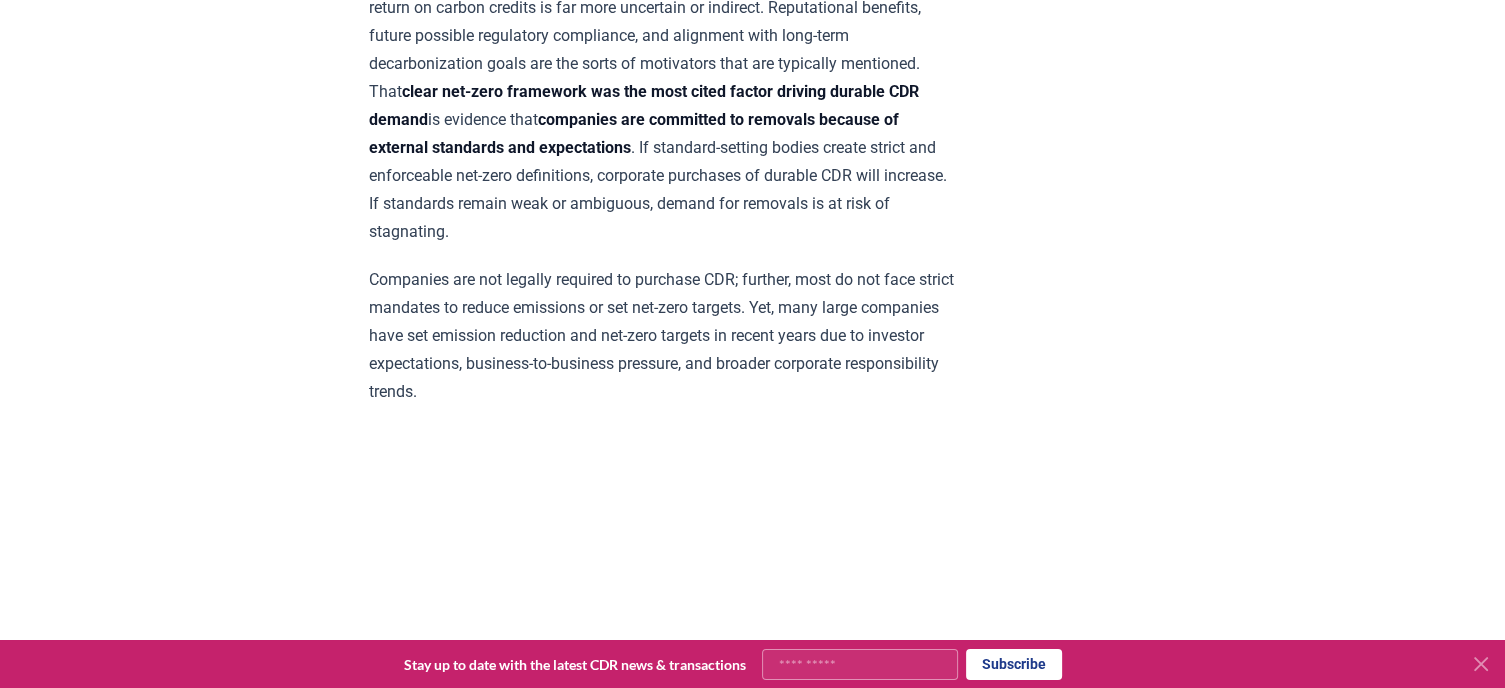 drag, startPoint x: 579, startPoint y: 264, endPoint x: 557, endPoint y: 259, distance: 22.561028 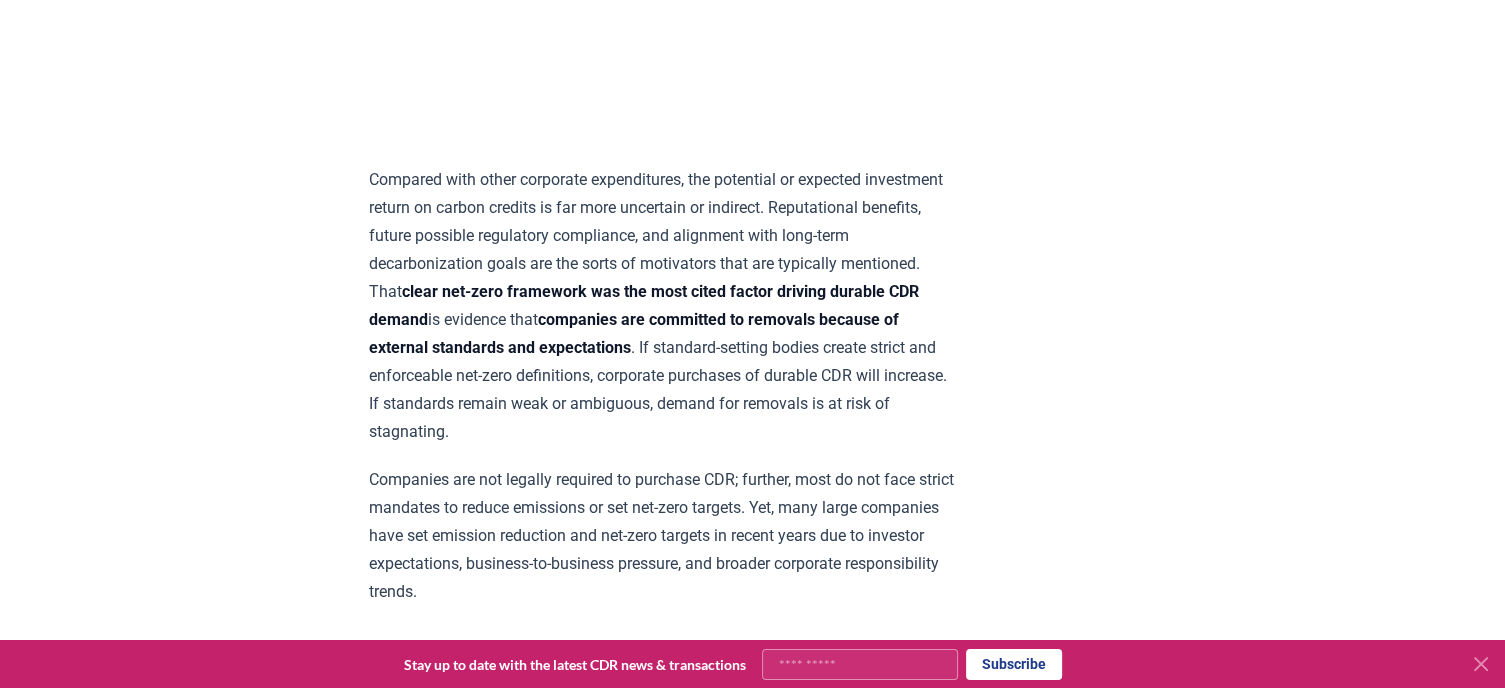 drag, startPoint x: 304, startPoint y: 509, endPoint x: 281, endPoint y: 499, distance: 25.079872 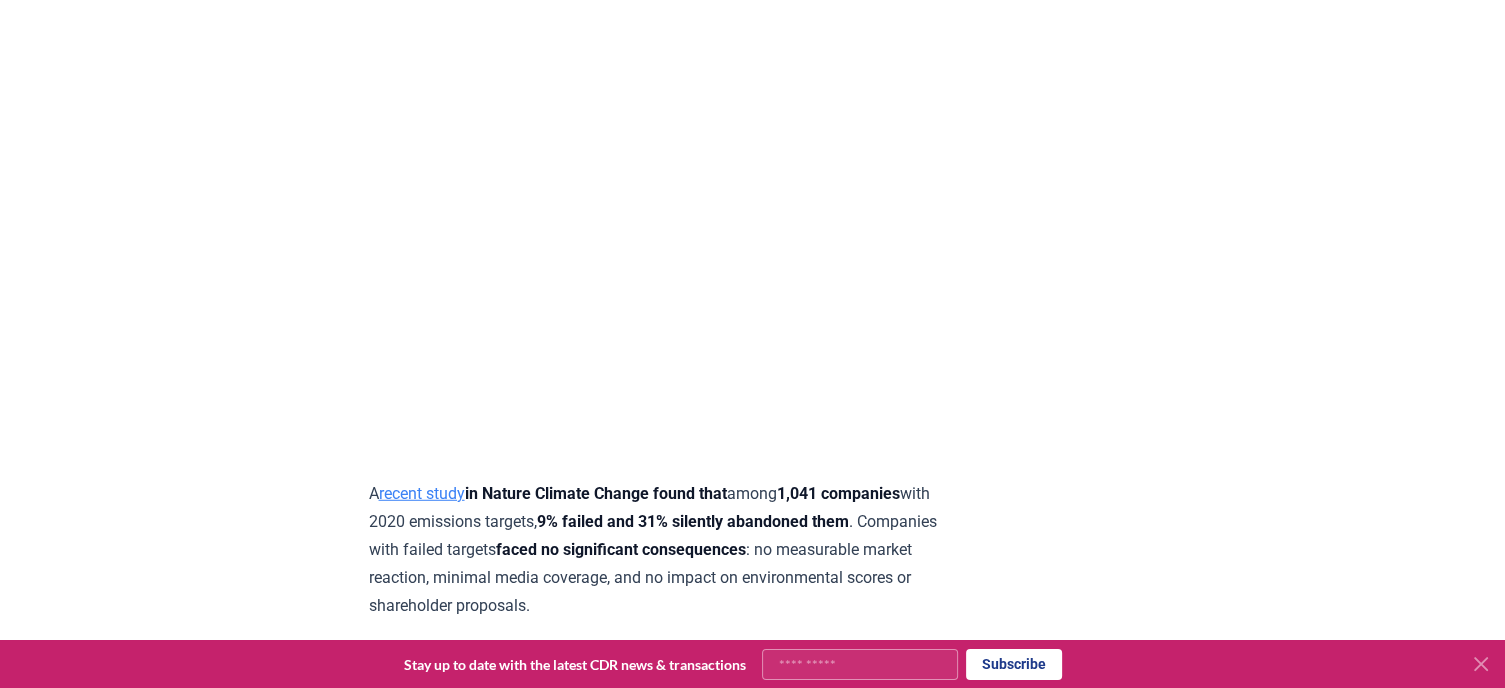 scroll, scrollTop: 5400, scrollLeft: 0, axis: vertical 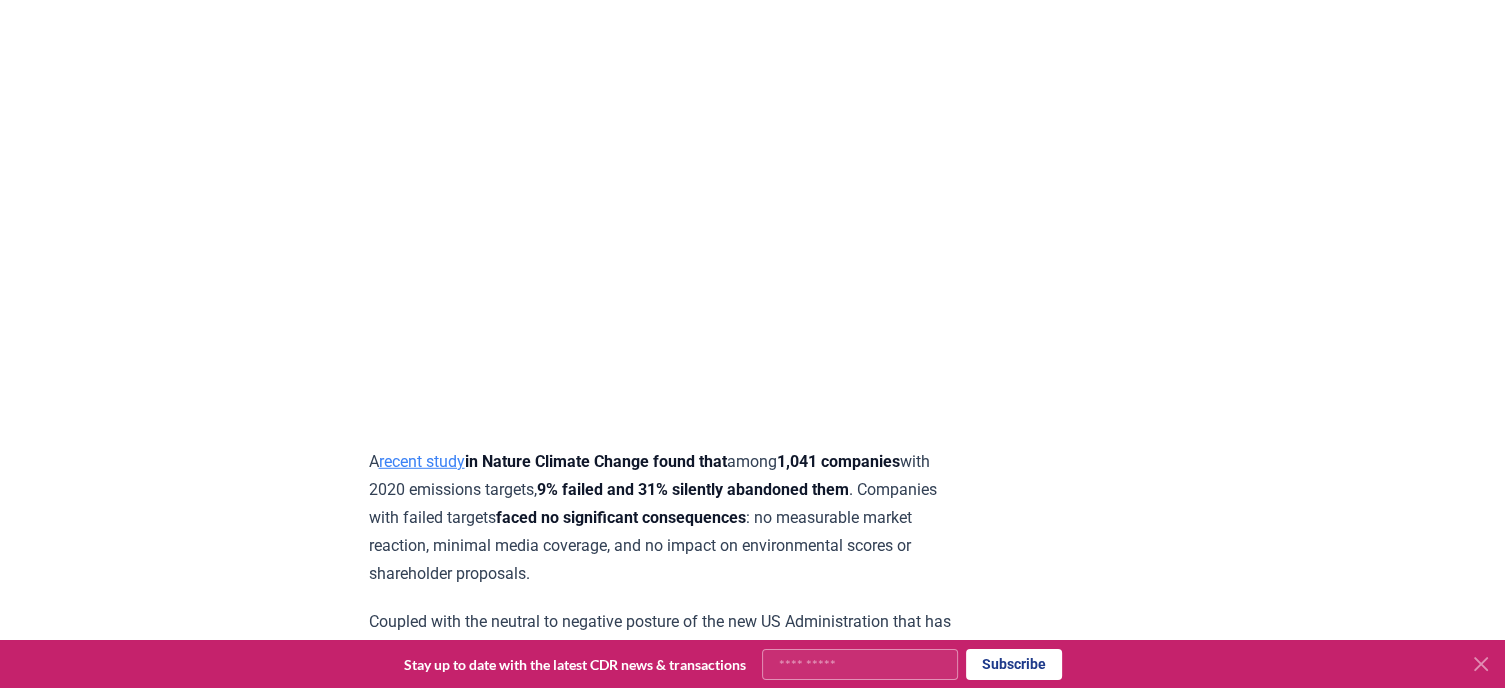 click on "March 05, 2025 In Net Zero Standards We Trust - 2025 CDR Market Survey Preface CDR.fyi’s mission is to accelerate durable carbon dioxide removal (CDR) worldwide. Sylvera’s mission is to incentivize investment in real climate action. We jointly believe transparent data, ratings, and tools will accelerate meaningful climate investments and help the world reach net zero faster.In January of 2024, CDR.fyi published its first  Market Outlook Summary Report . Its purpose was to provide a detailed look at where the industry was at the time, as well as expectations for the medium and long term (2030 and 2050 specifically). At a similar time, Sylvera published ‘Looking Ahead at Demand and Supply in the VCM: Sylvera’s 2023 Survey’, which covered all project types within the VCM. Those who spent time with these publications overwhelmingly expressed that they found them useful. This Summary Report is a free resource to educate and inform all CDR stakeholders and accelerate durable carbon removal worldwide.  or" at bounding box center (753, 703) 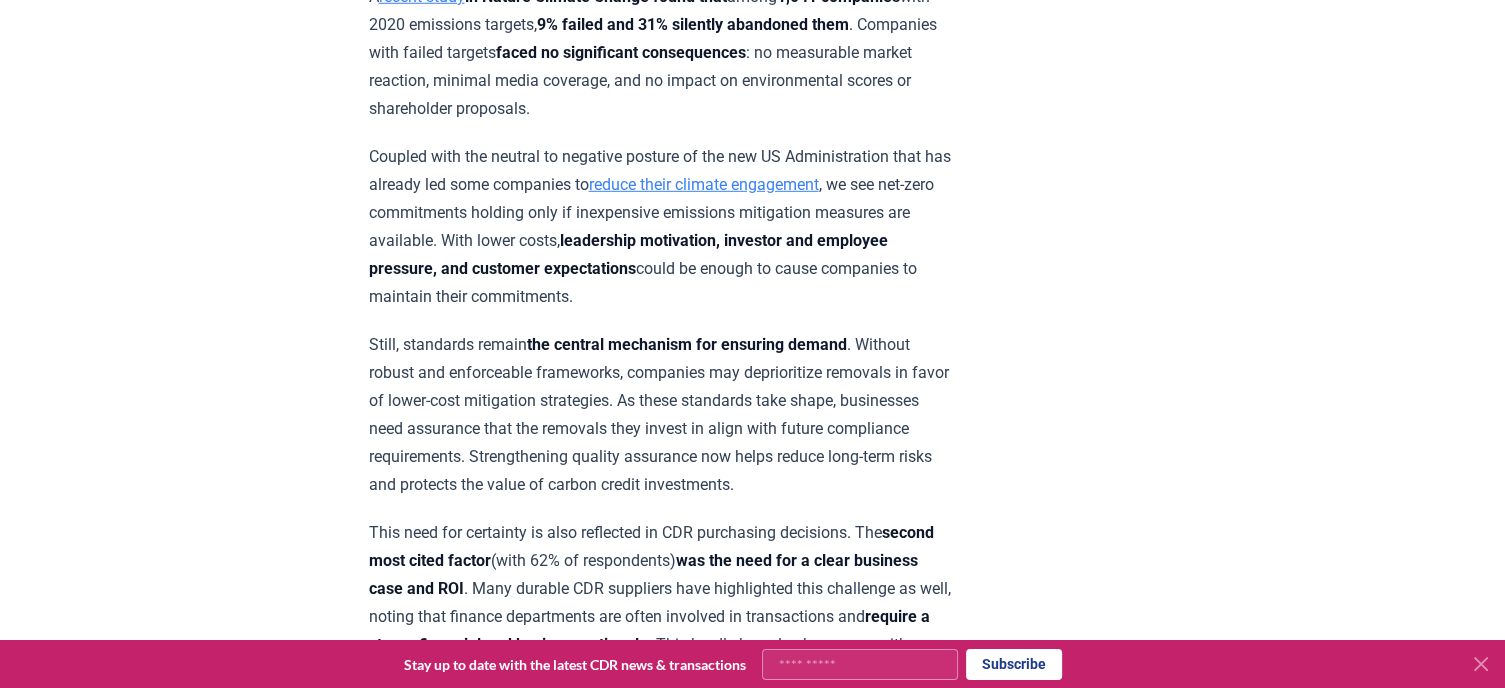 scroll, scrollTop: 5900, scrollLeft: 0, axis: vertical 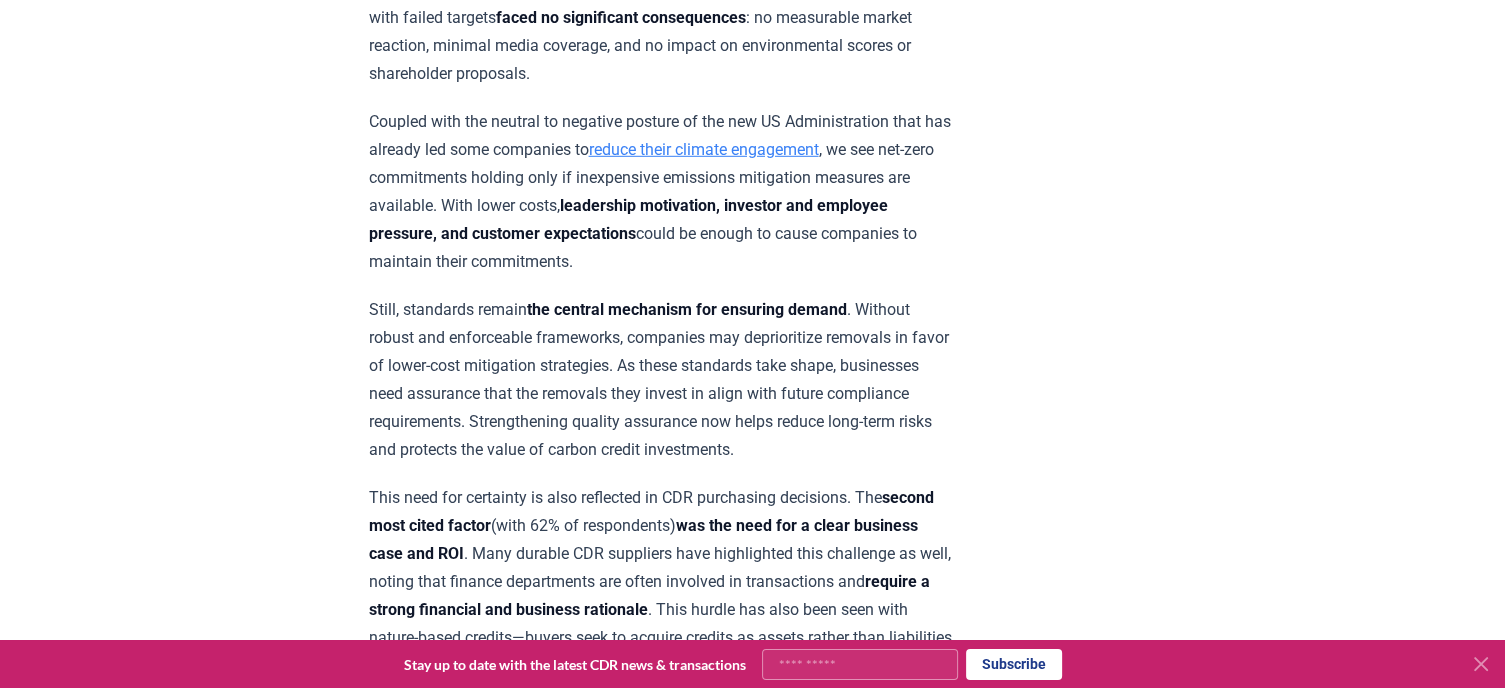click on "A  recent study  in Nature Climate Change found that  among  1,041 companies  with 2020 emissions targets,  9% failed and 31% silently abandoned them . Companies with failed targets  faced no significant consequences : no measurable market reaction, minimal media coverage, and no impact on environmental scores or shareholder proposals." at bounding box center (661, 18) 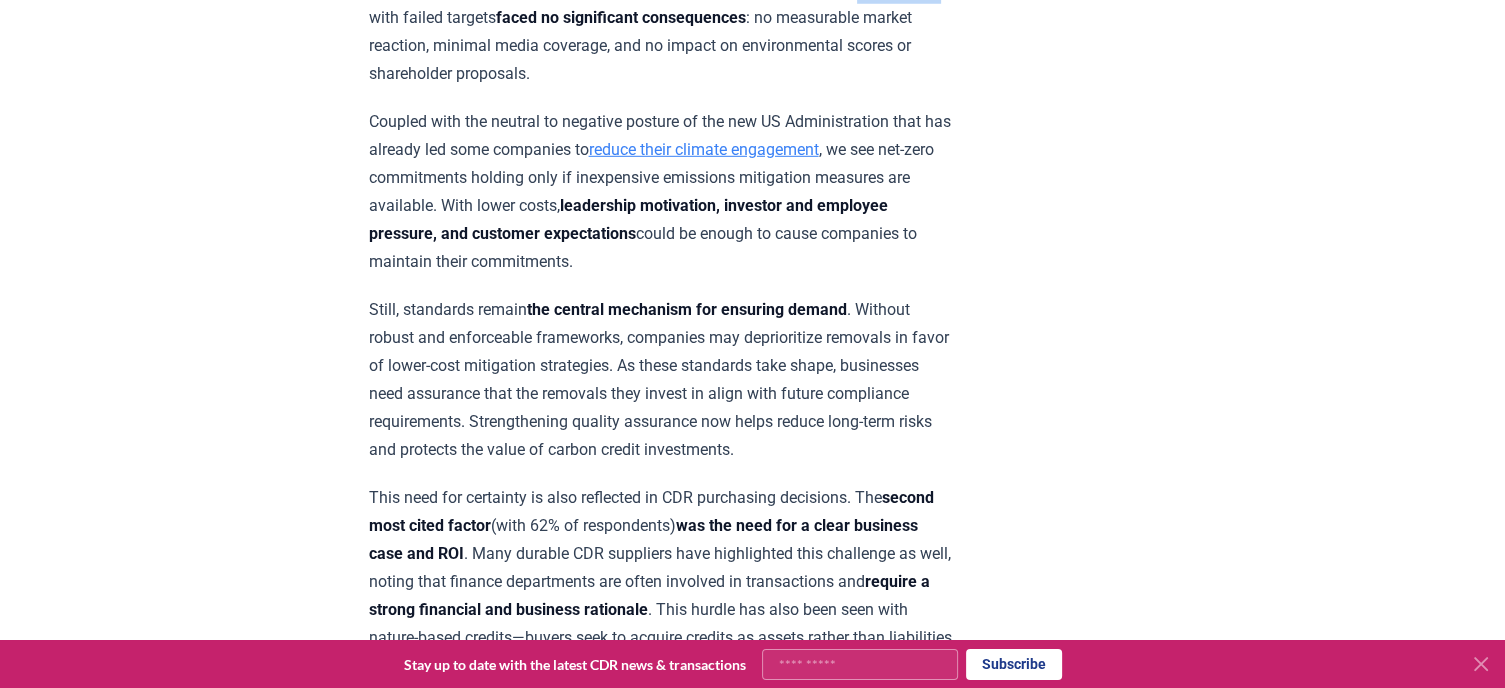 click on "A  recent study  in Nature Climate Change found that  among  1,041 companies  with 2020 emissions targets,  9% failed and 31% silently abandoned them . Companies with failed targets  faced no significant consequences : no measurable market reaction, minimal media coverage, and no impact on environmental scores or shareholder proposals." at bounding box center (661, 18) 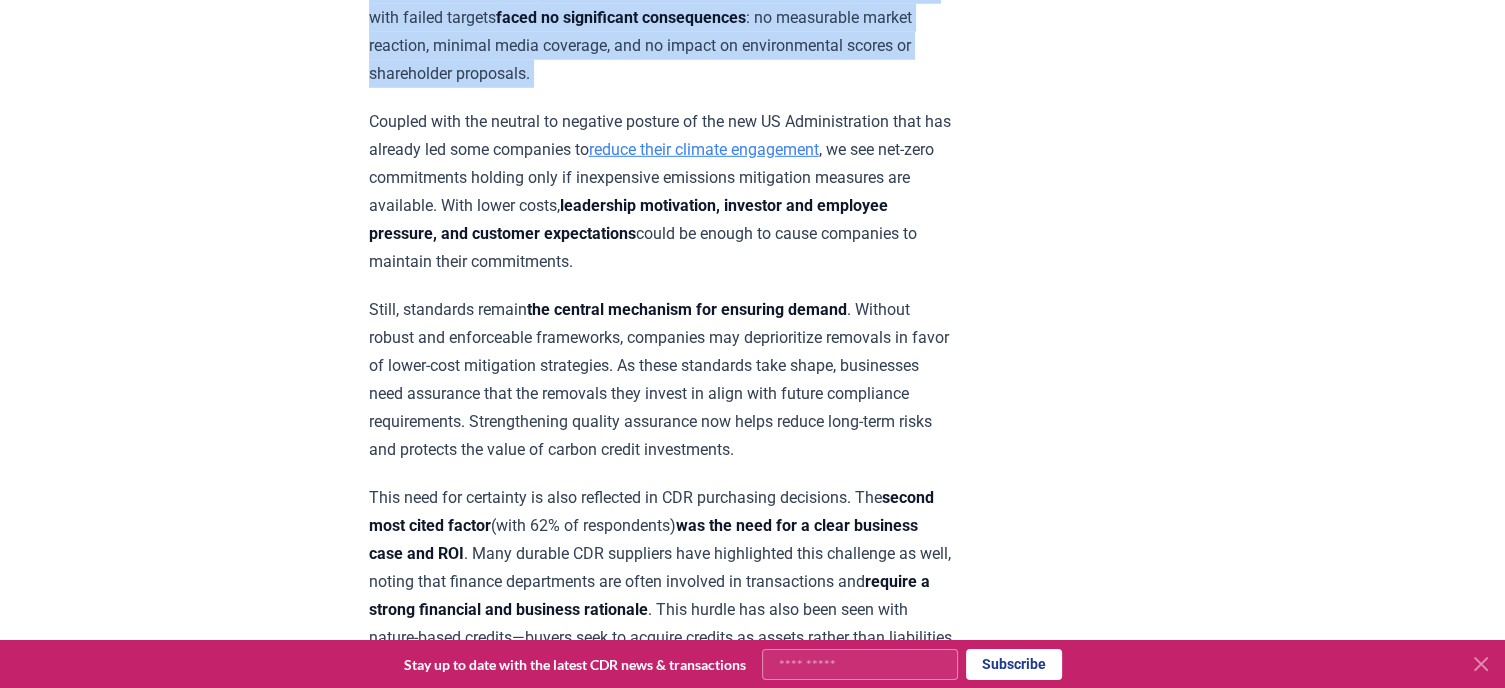 click on "A  recent study  in Nature Climate Change found that  among  1,041 companies  with 2020 emissions targets,  9% failed and 31% silently abandoned them . Companies with failed targets  faced no significant consequences : no measurable market reaction, minimal media coverage, and no impact on environmental scores or shareholder proposals." at bounding box center [661, 18] 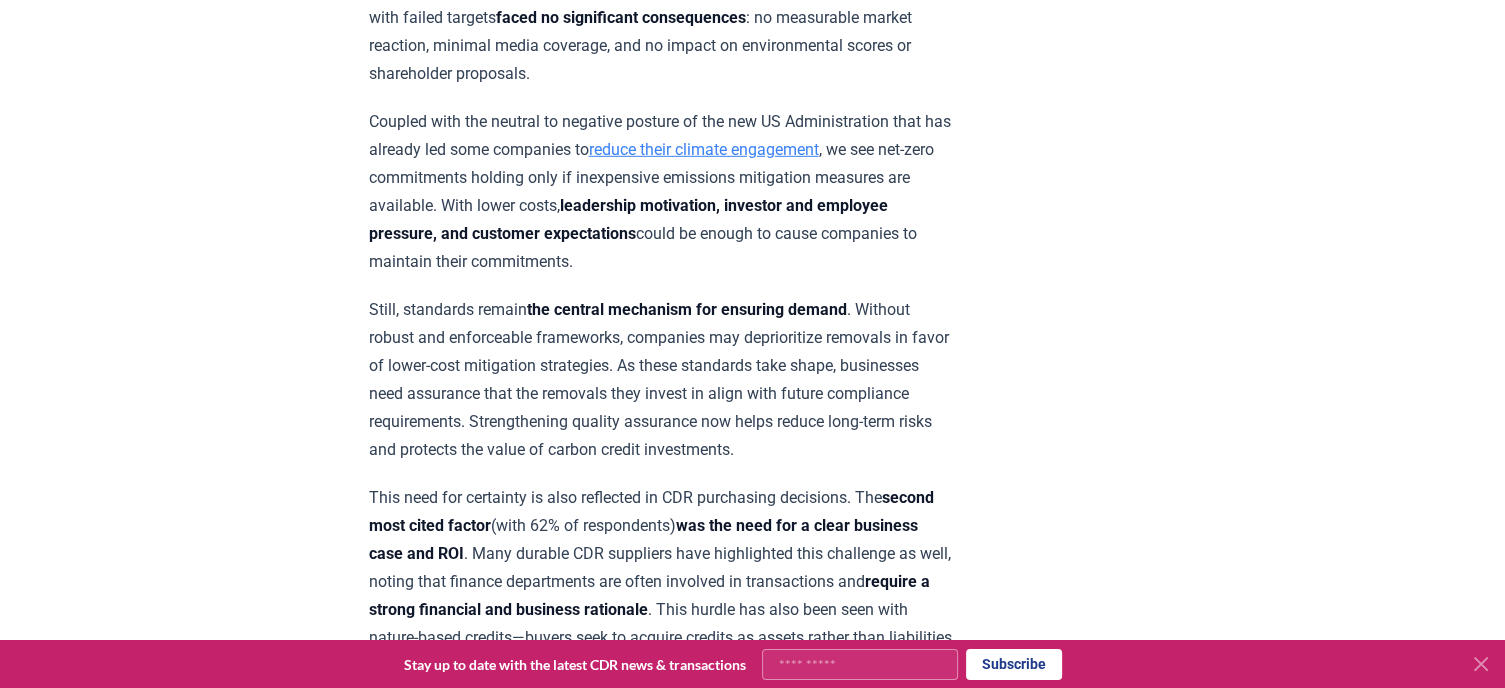 drag, startPoint x: 534, startPoint y: 358, endPoint x: 517, endPoint y: 362, distance: 17.464249 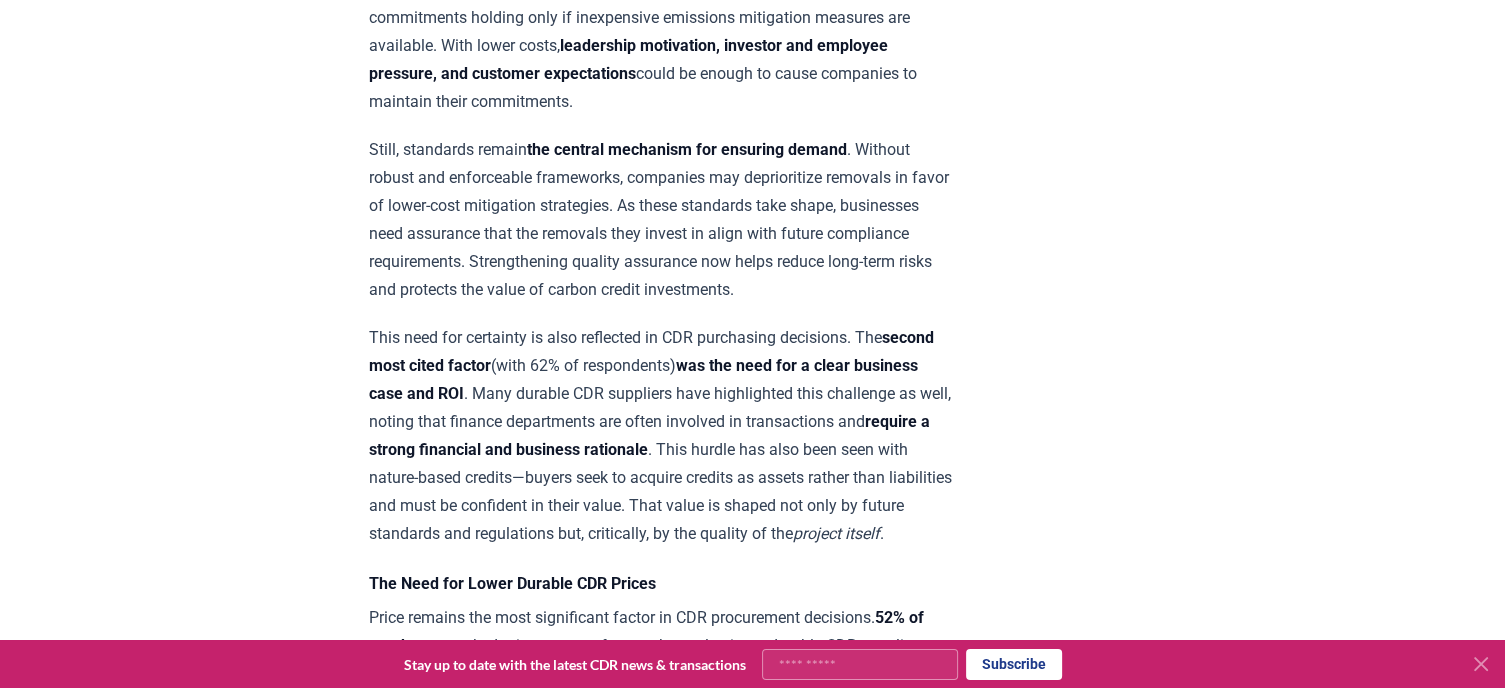 scroll, scrollTop: 6200, scrollLeft: 0, axis: vertical 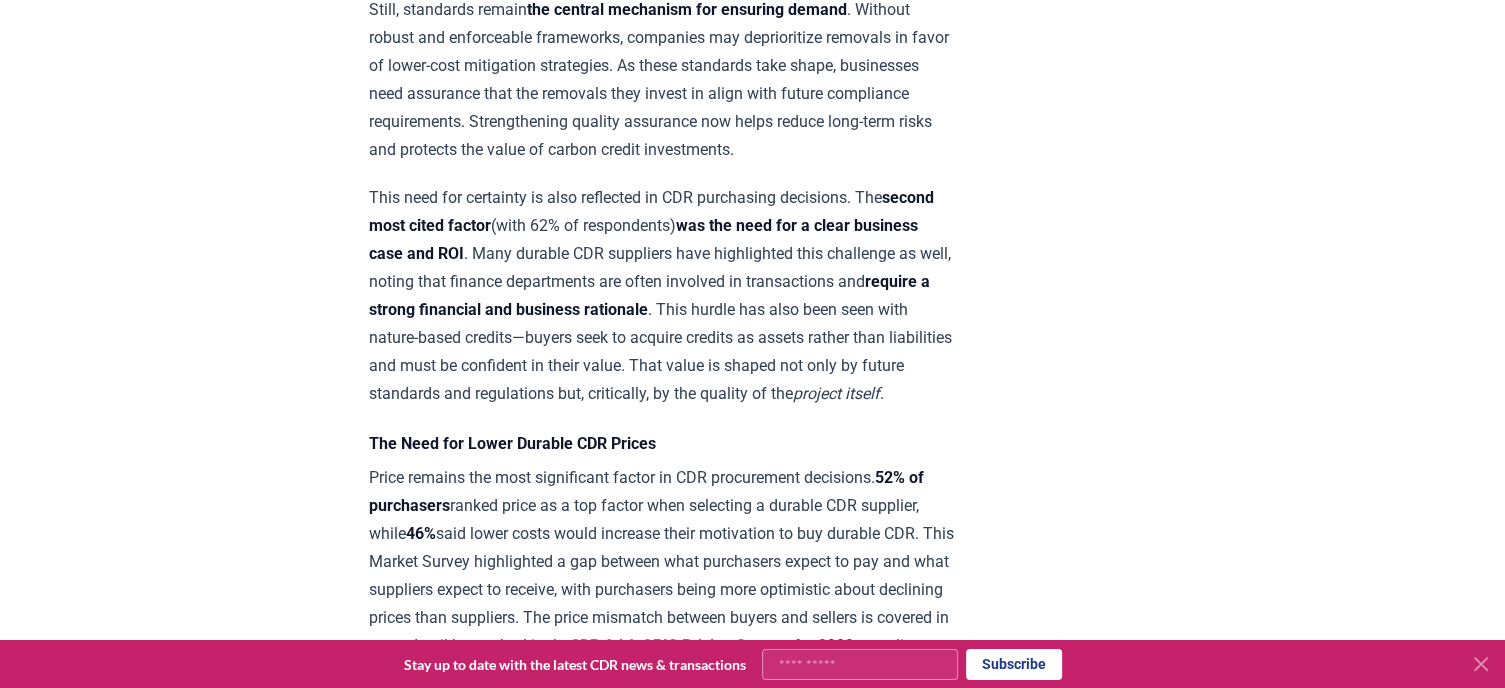 drag, startPoint x: 559, startPoint y: 333, endPoint x: 520, endPoint y: 331, distance: 39.051247 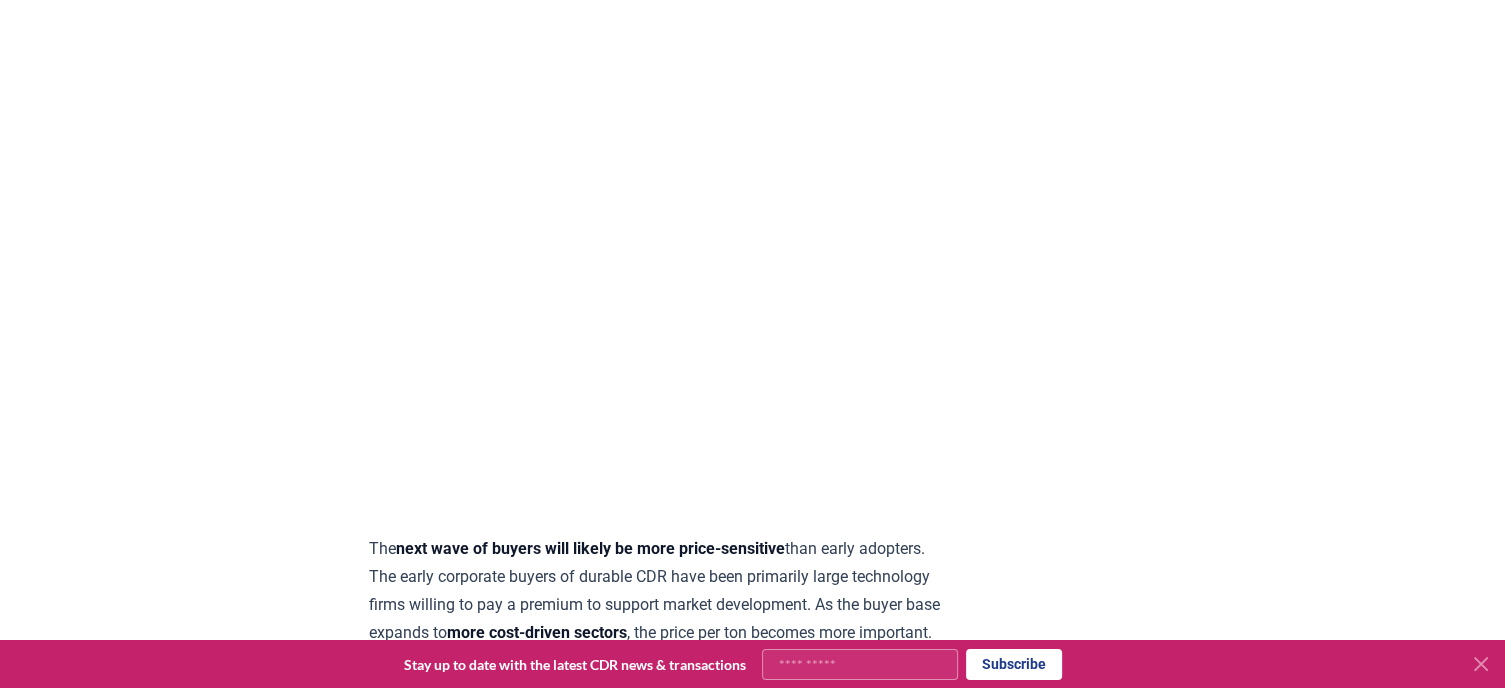 scroll, scrollTop: 7000, scrollLeft: 0, axis: vertical 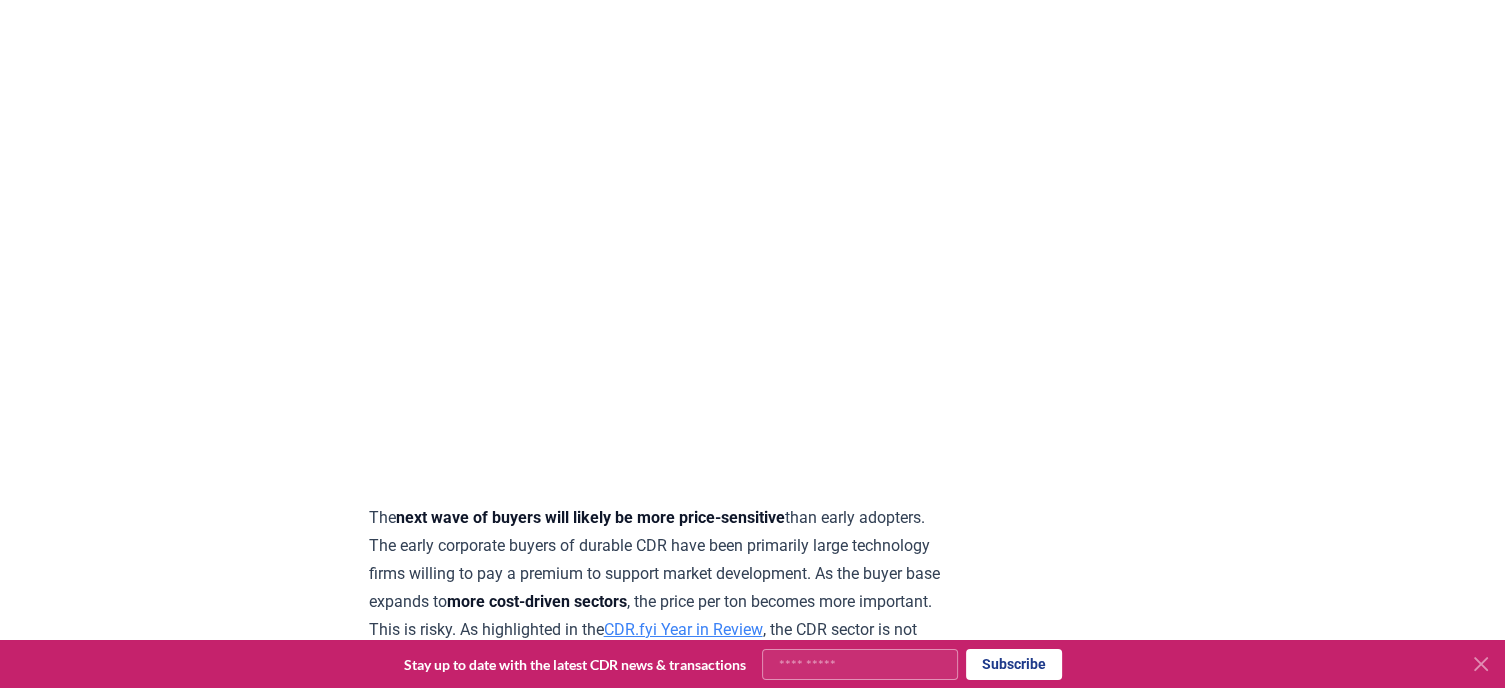 drag, startPoint x: 212, startPoint y: 378, endPoint x: 168, endPoint y: 375, distance: 44.102154 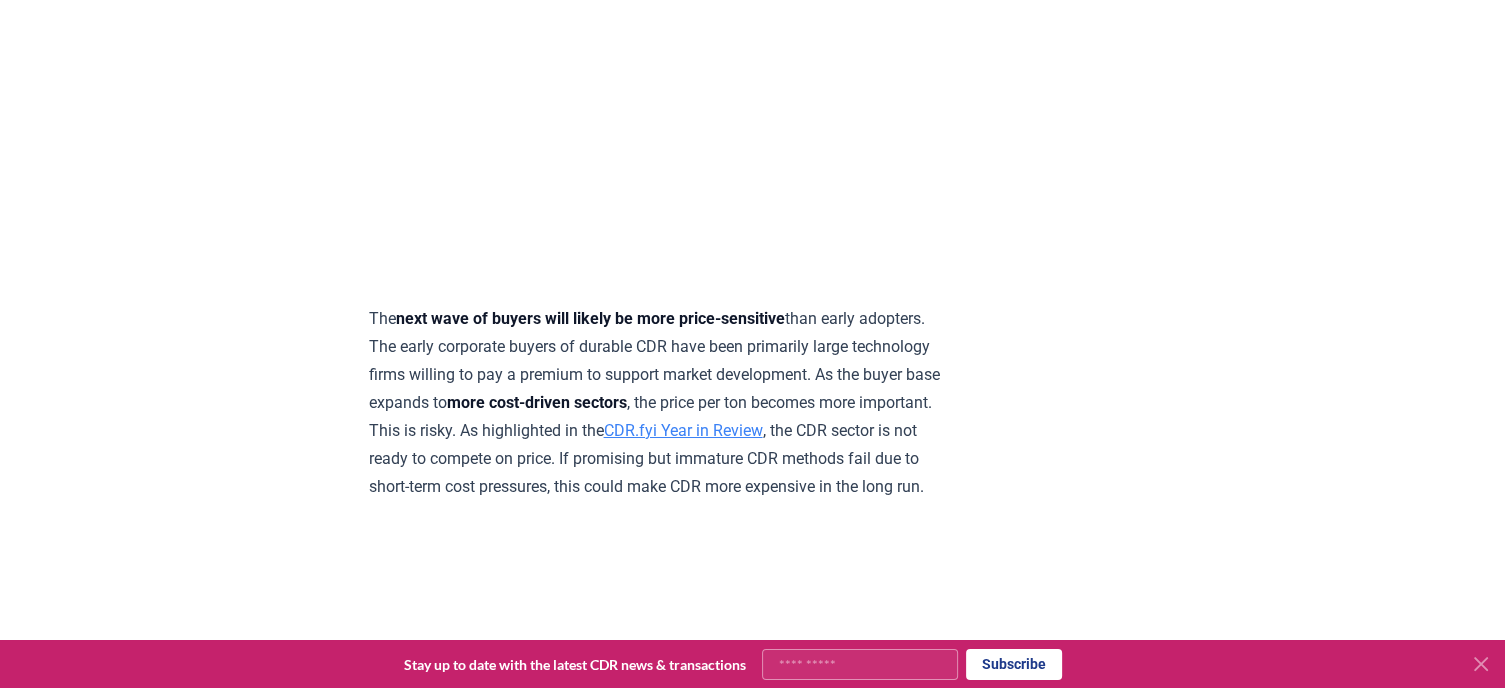 scroll, scrollTop: 7200, scrollLeft: 0, axis: vertical 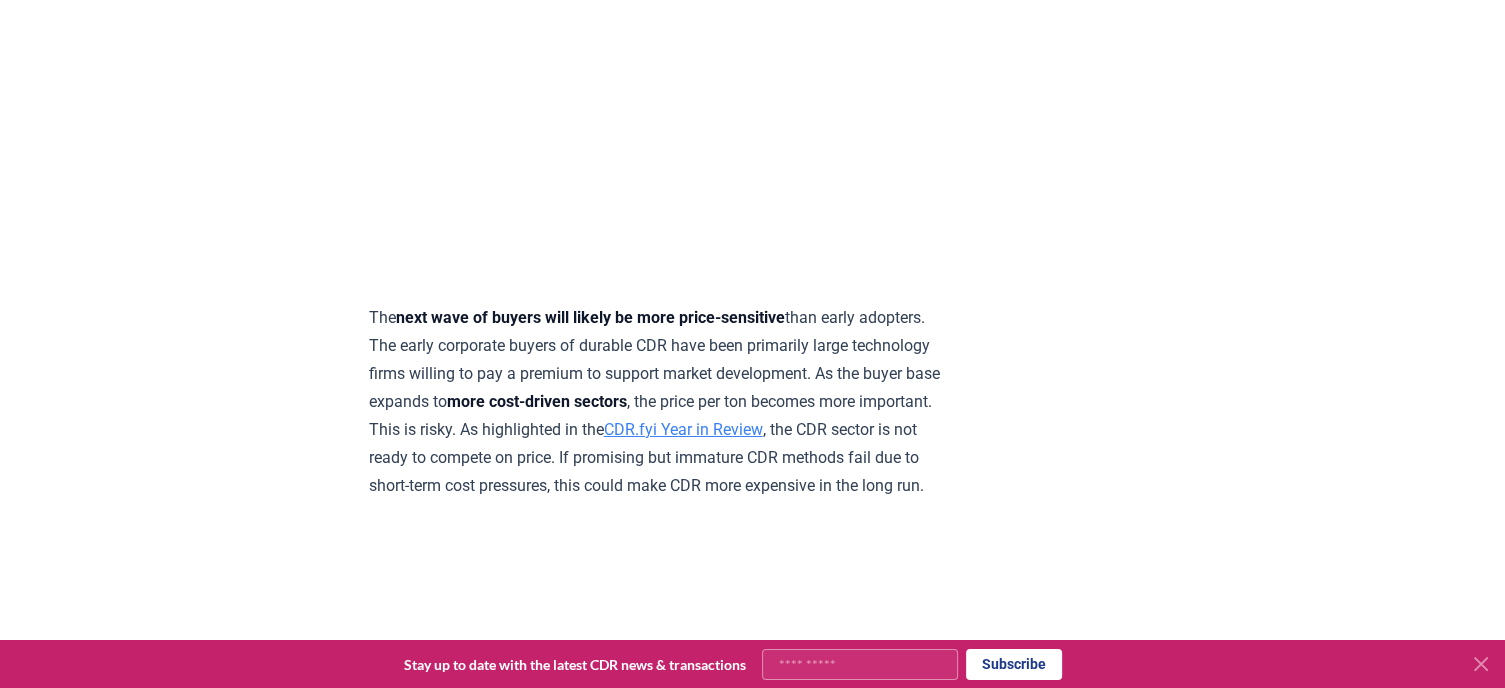 drag, startPoint x: 1336, startPoint y: 311, endPoint x: 1250, endPoint y: 111, distance: 217.70622 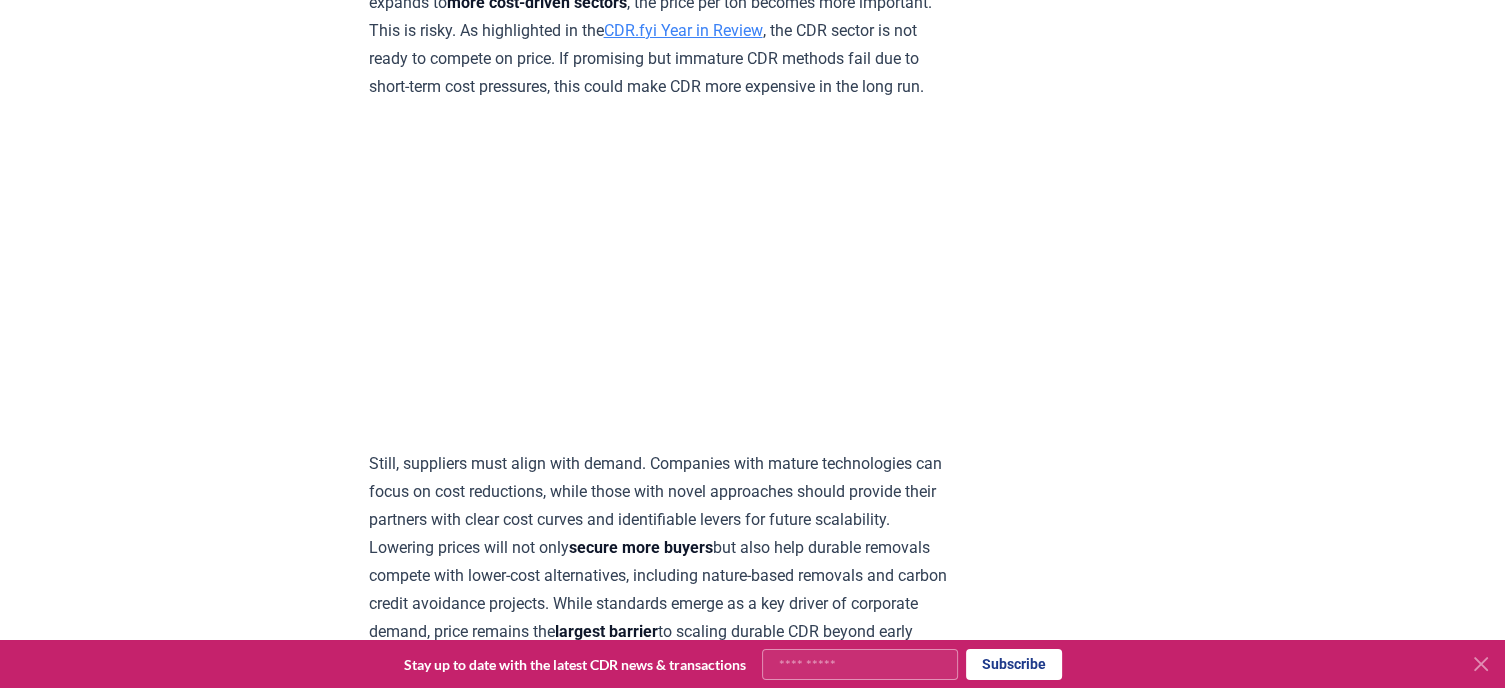 scroll, scrollTop: 7600, scrollLeft: 0, axis: vertical 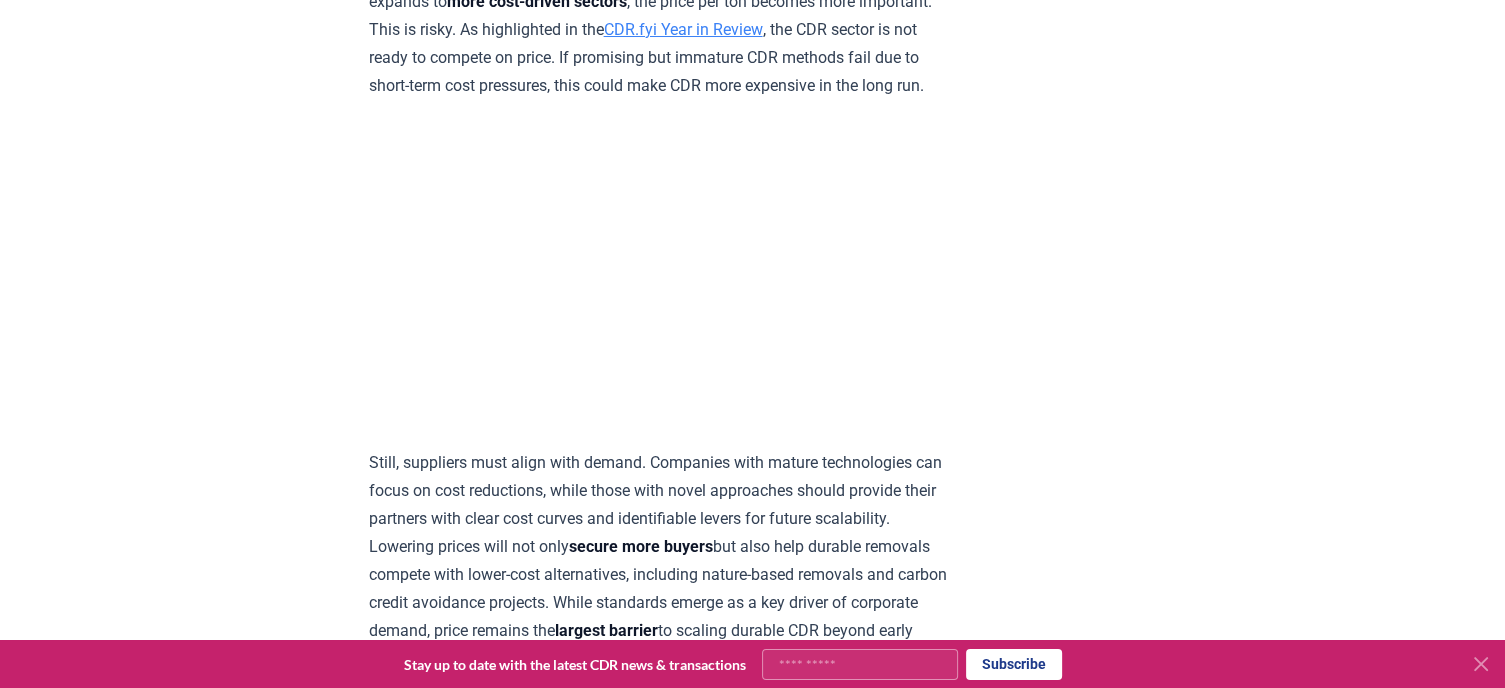 drag, startPoint x: 1128, startPoint y: 276, endPoint x: 1082, endPoint y: 224, distance: 69.426216 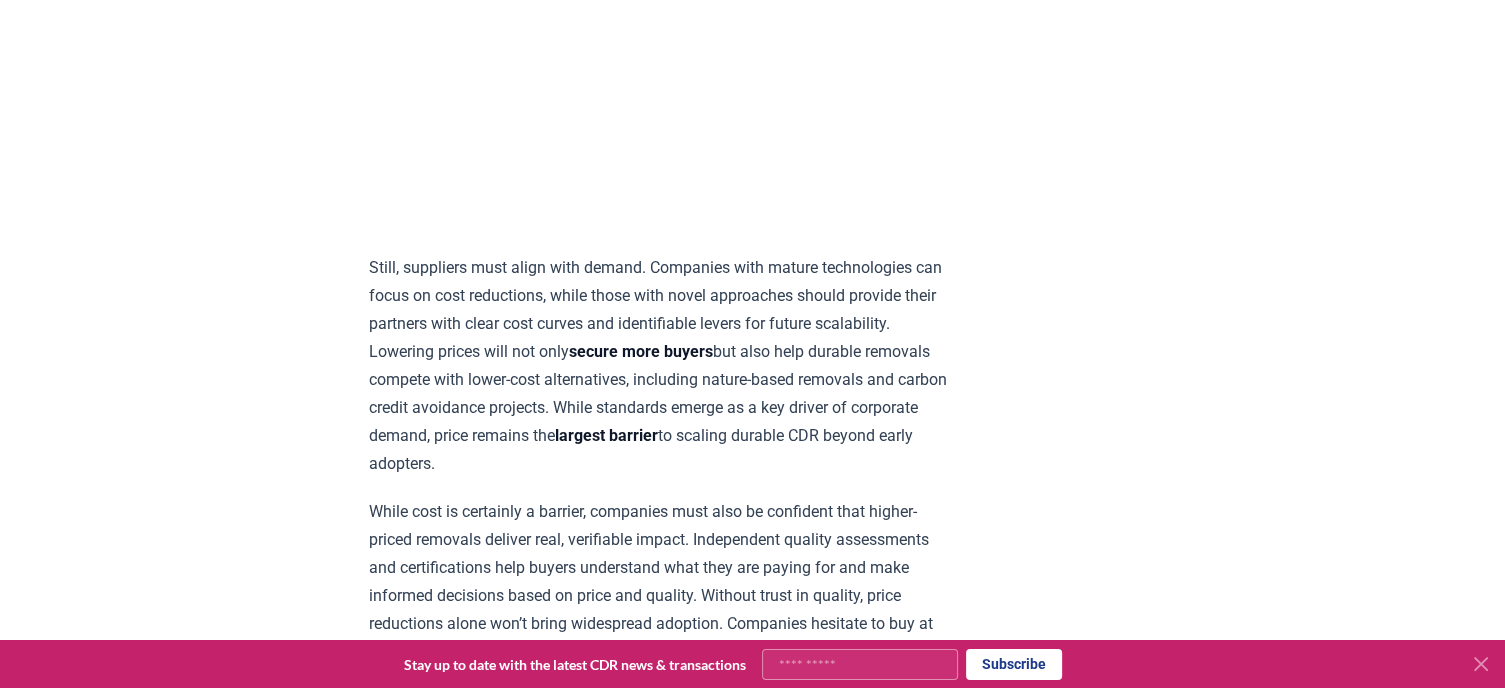 scroll, scrollTop: 7800, scrollLeft: 0, axis: vertical 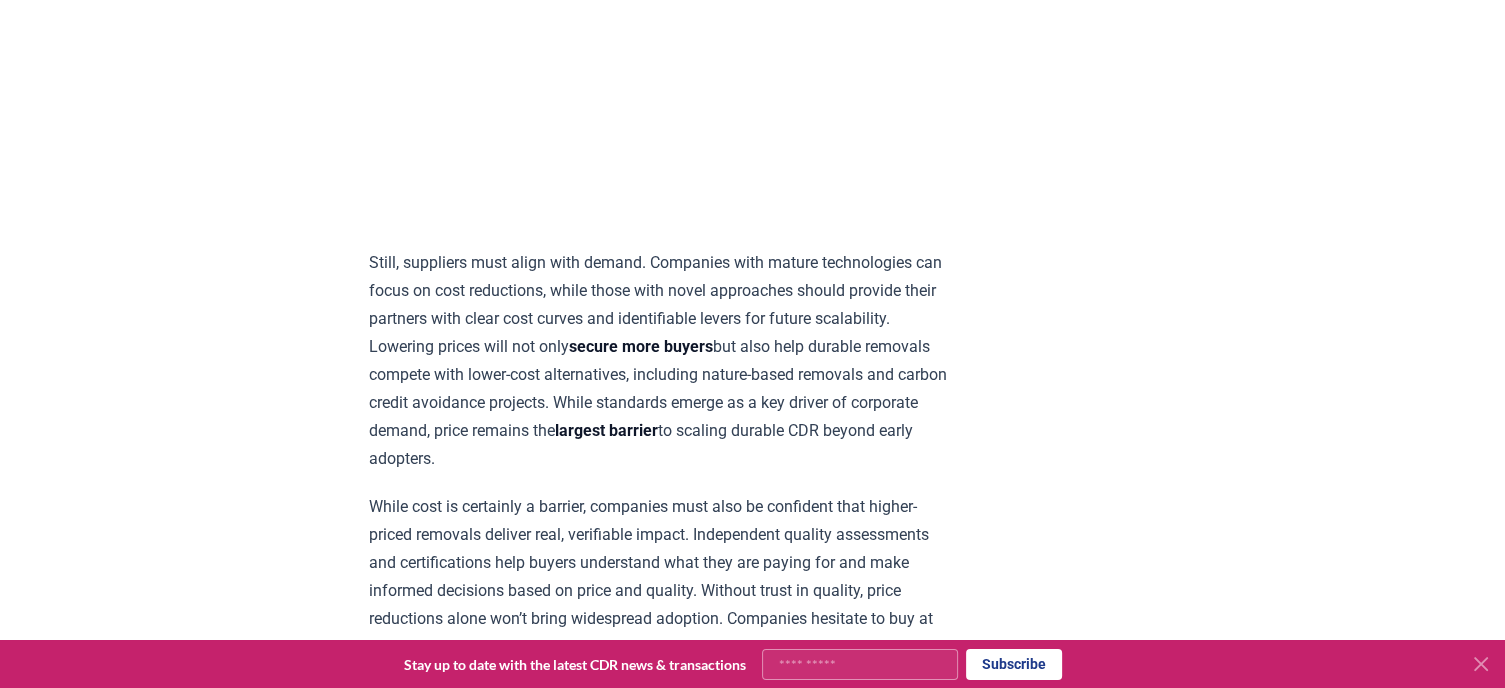 click on "March 05, 2025 In Net Zero Standards We Trust - 2025 CDR Market Survey Preface CDR.fyi’s mission is to accelerate durable carbon dioxide removal (CDR) worldwide. Sylvera’s mission is to incentivize investment in real climate action. We jointly believe transparent data, ratings, and tools will accelerate meaningful climate investments and help the world reach net zero faster.In January of 2024, CDR.fyi published its first  Market Outlook Summary Report . Its purpose was to provide a detailed look at where the industry was at the time, as well as expectations for the medium and long term (2030 and 2050 specifically). At a similar time, Sylvera published ‘Looking Ahead at Demand and Supply in the VCM: Sylvera’s 2023 Survey’, which covered all project types within the VCM. Those who spent time with these publications overwhelmingly expressed that they found them useful. This Summary Report is a free resource to educate and inform all CDR stakeholders and accelerate durable carbon removal worldwide.  or" at bounding box center (753, -1697) 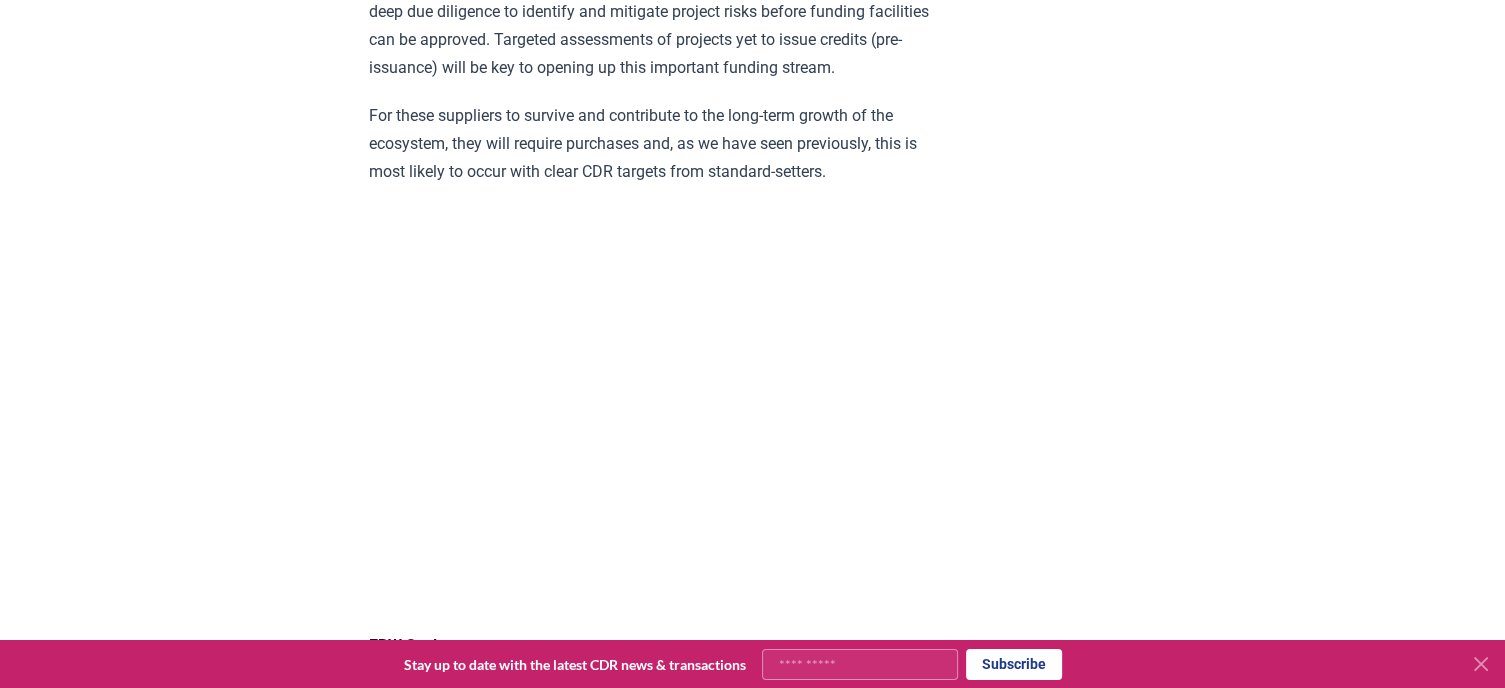 scroll, scrollTop: 8900, scrollLeft: 0, axis: vertical 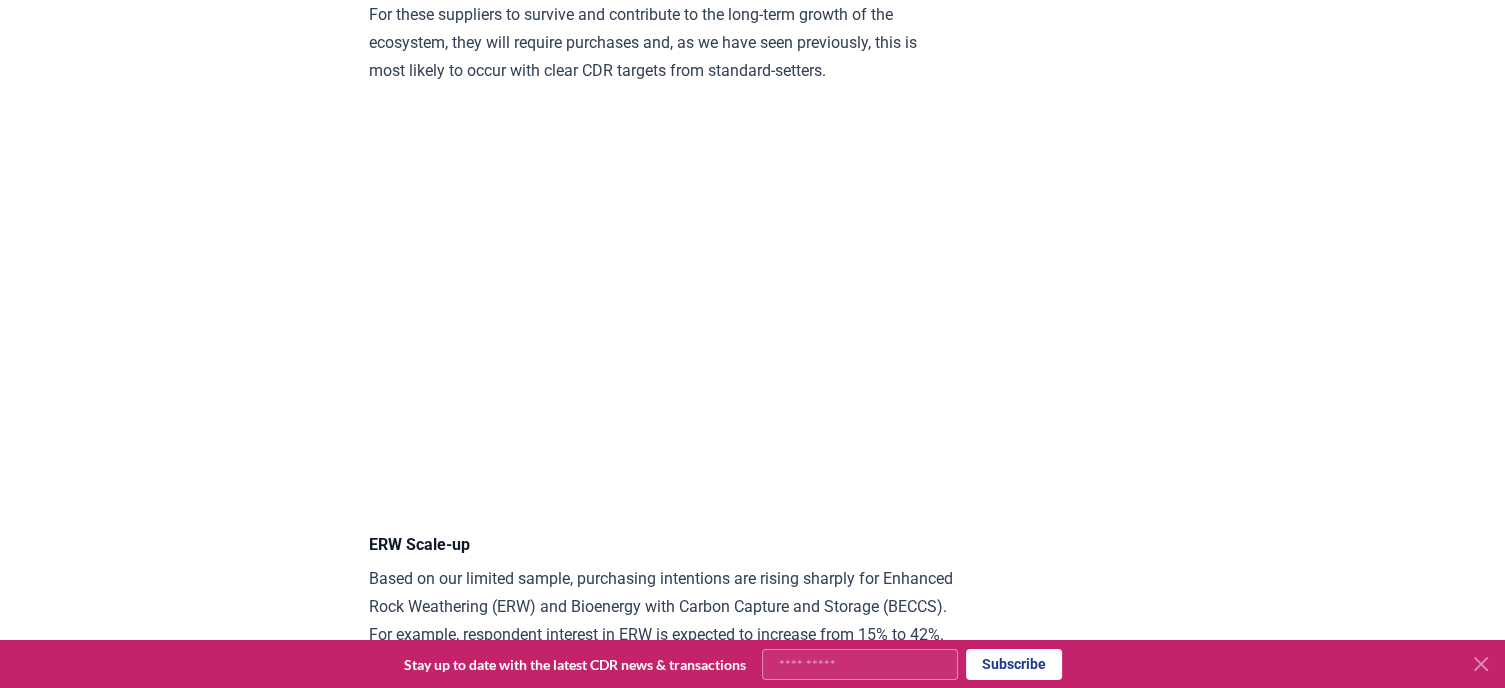 drag, startPoint x: 1248, startPoint y: 267, endPoint x: 1281, endPoint y: 147, distance: 124.45481 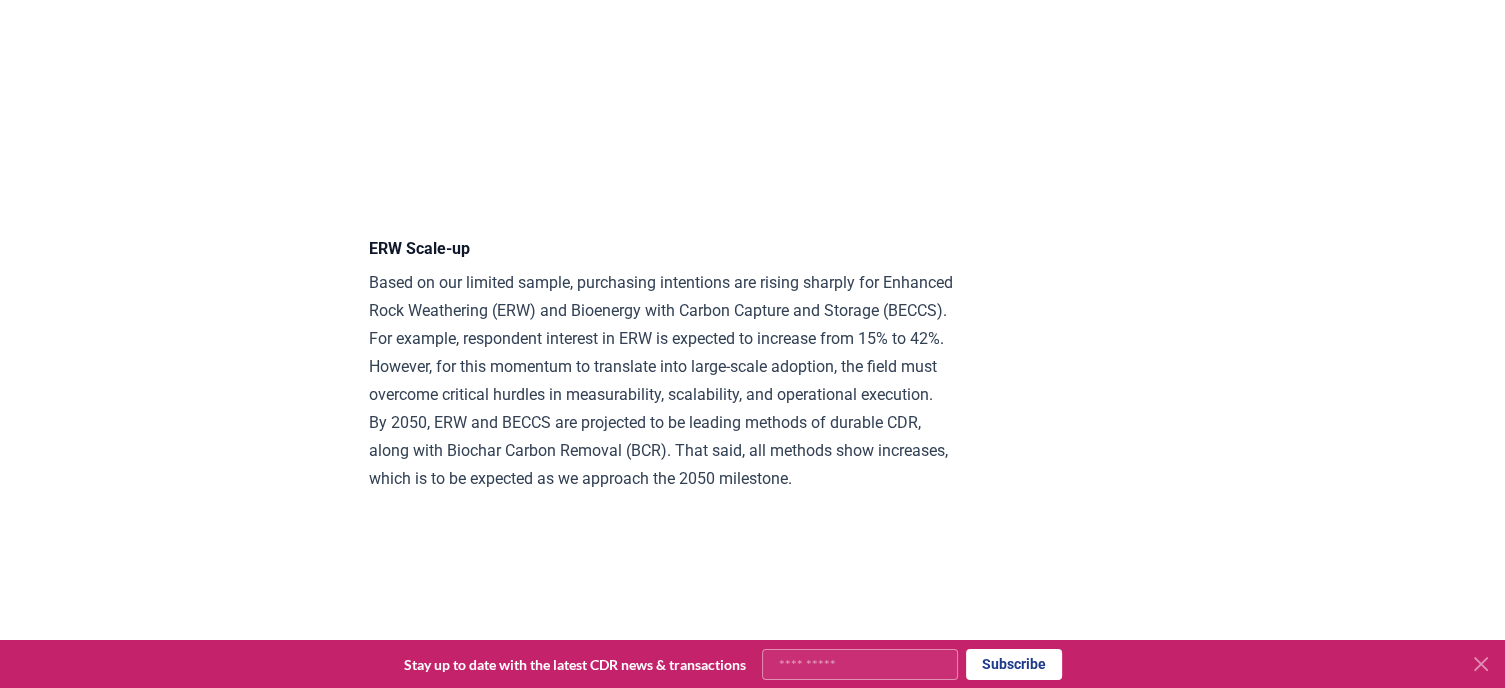scroll, scrollTop: 9200, scrollLeft: 0, axis: vertical 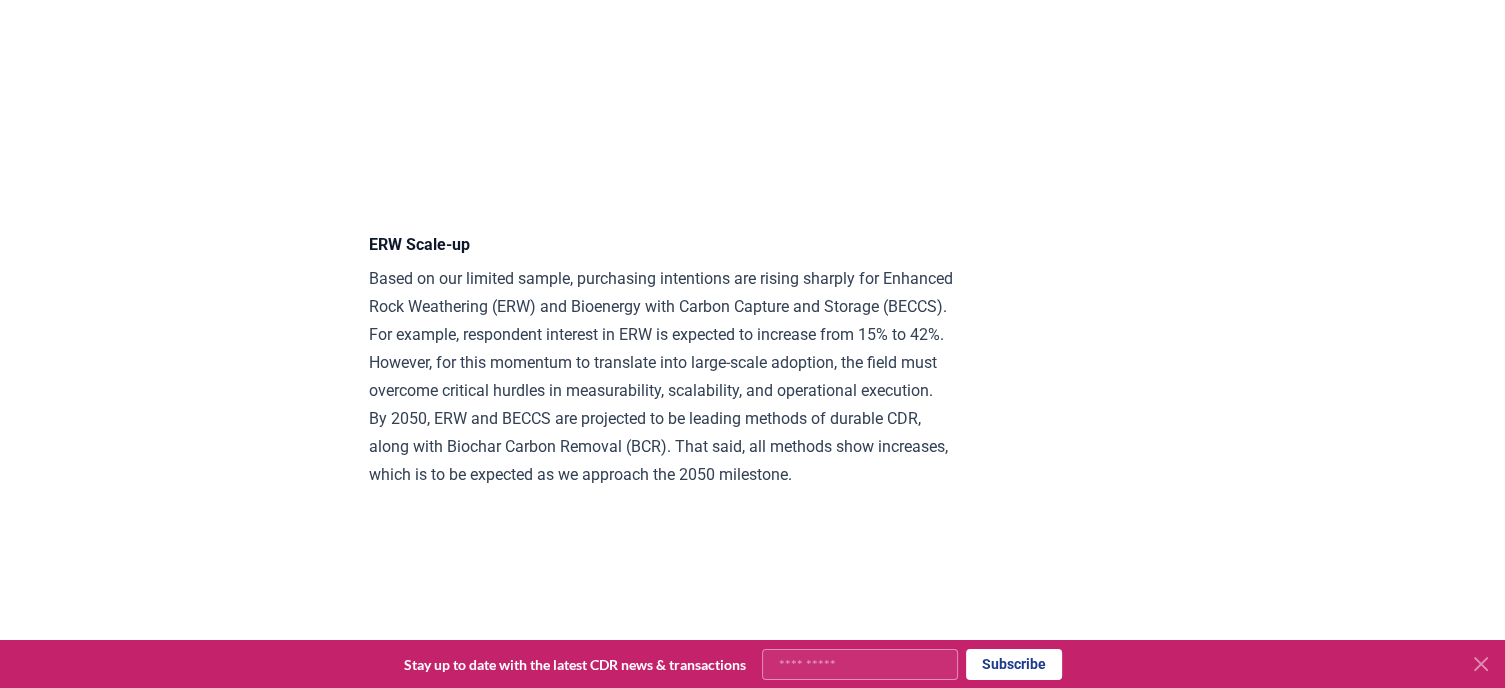 drag, startPoint x: 316, startPoint y: 321, endPoint x: 276, endPoint y: 318, distance: 40.112343 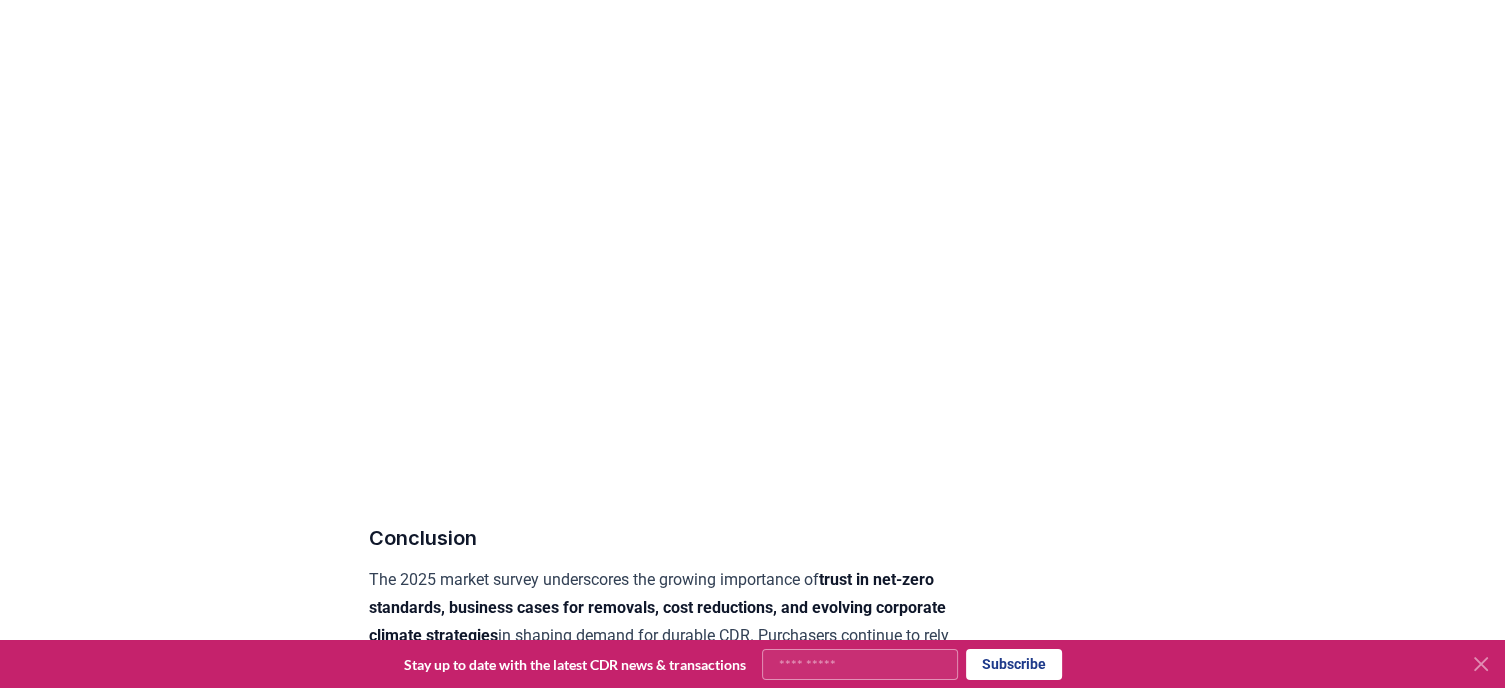 scroll, scrollTop: 10000, scrollLeft: 0, axis: vertical 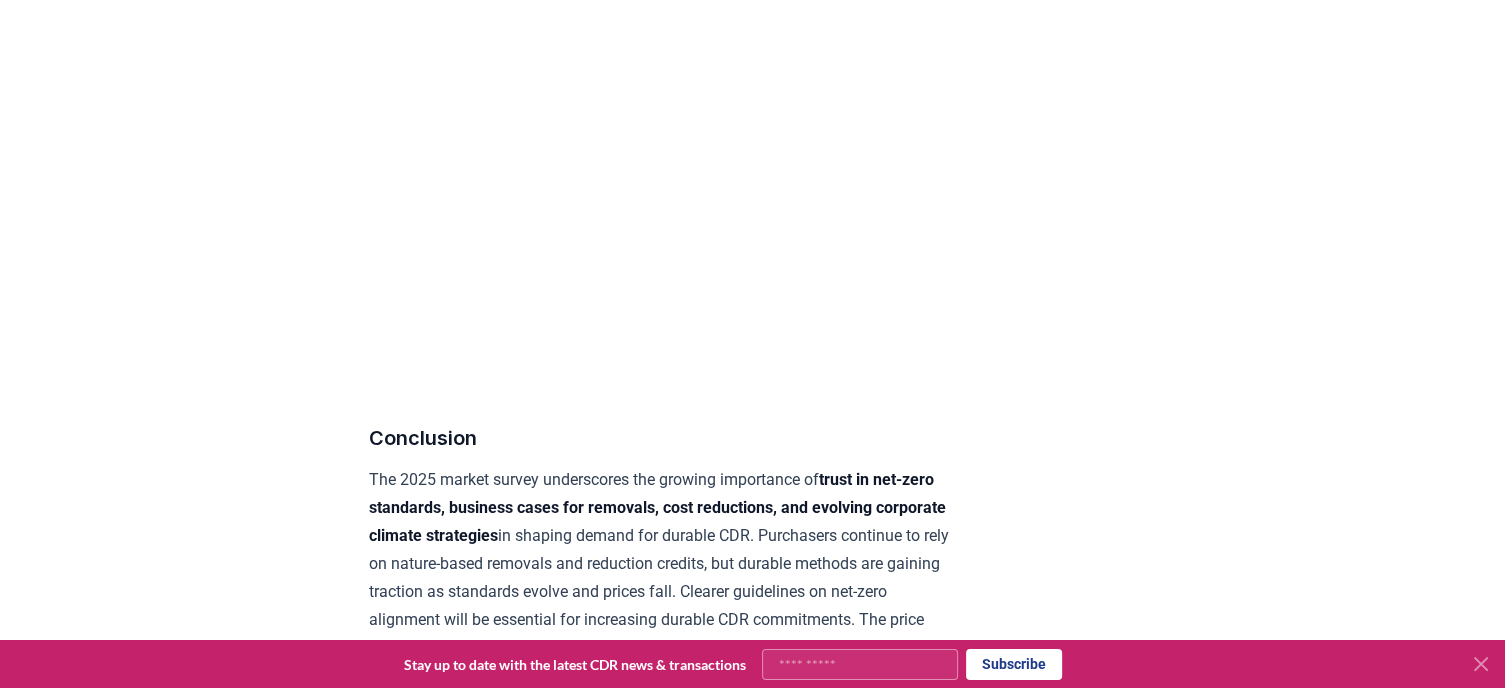 drag, startPoint x: 208, startPoint y: 309, endPoint x: 155, endPoint y: 301, distance: 53.600372 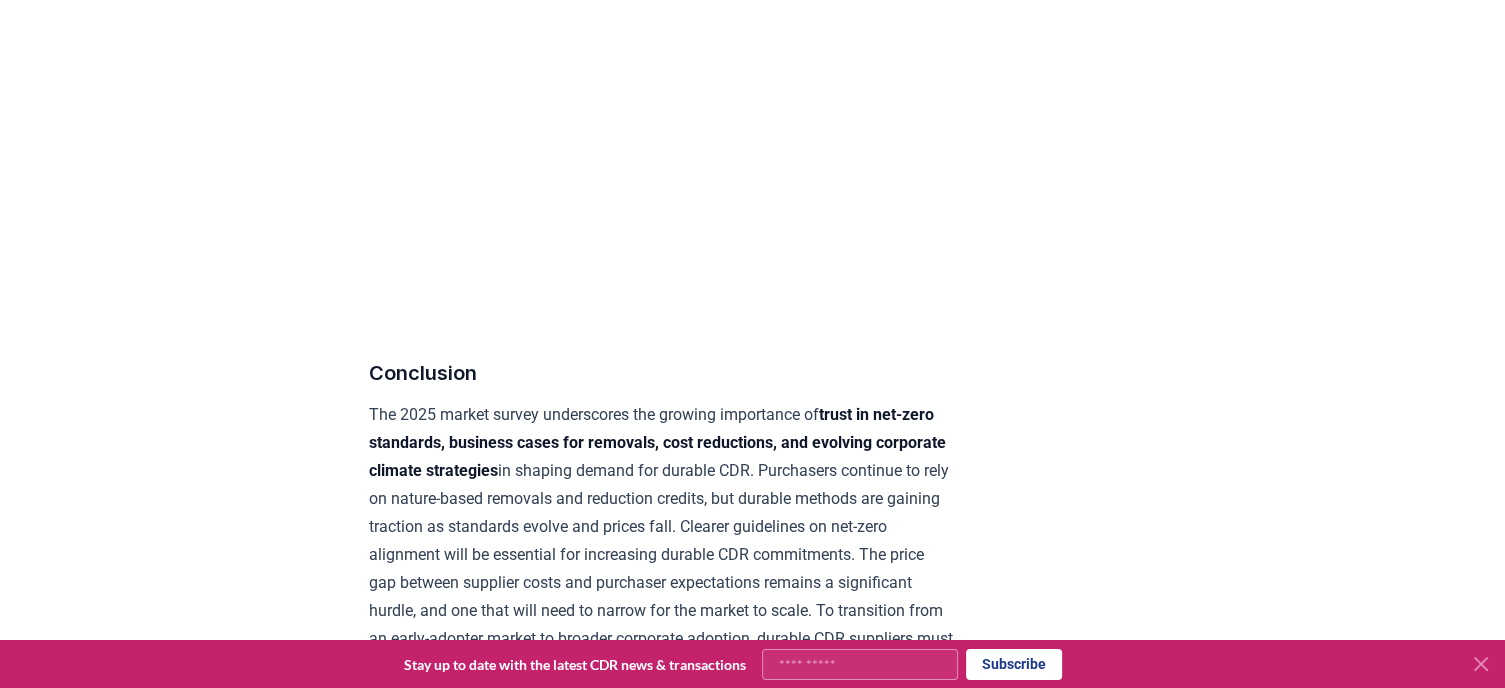scroll, scrollTop: 10100, scrollLeft: 0, axis: vertical 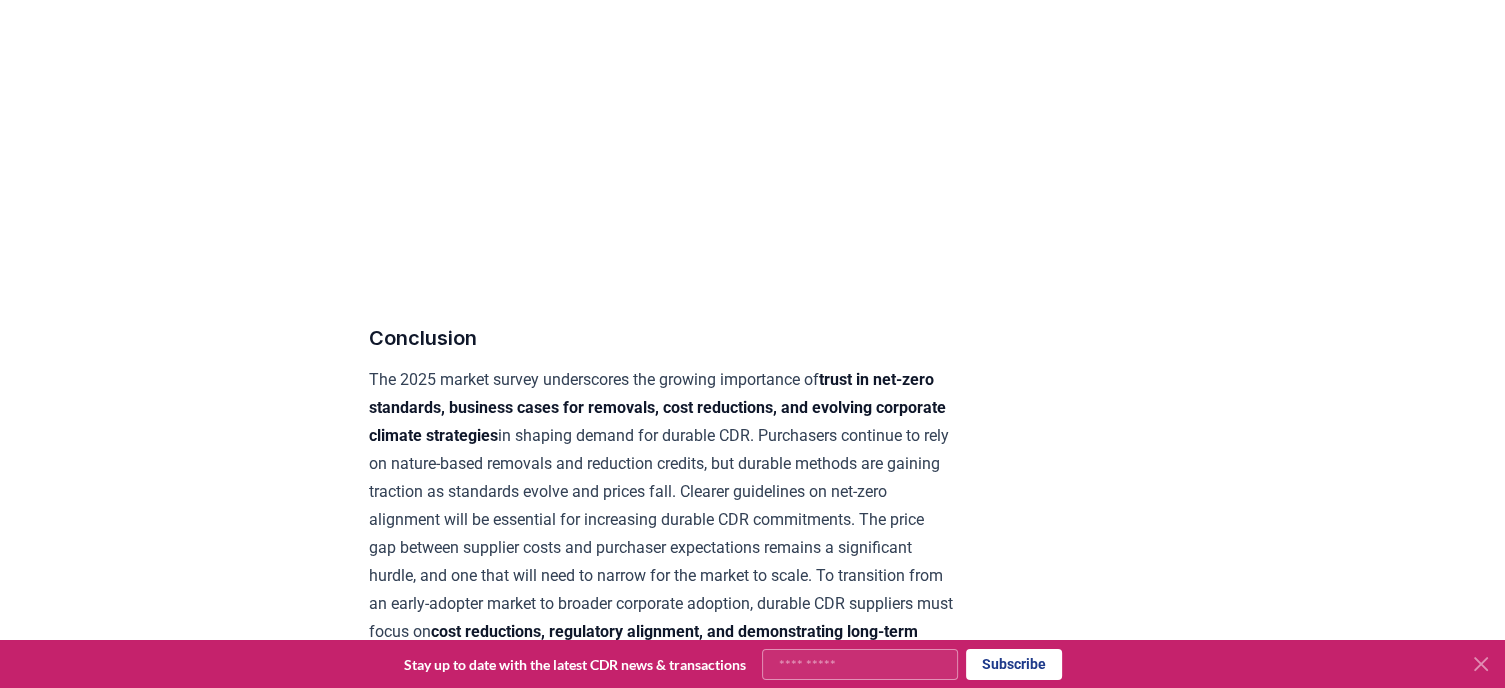 click 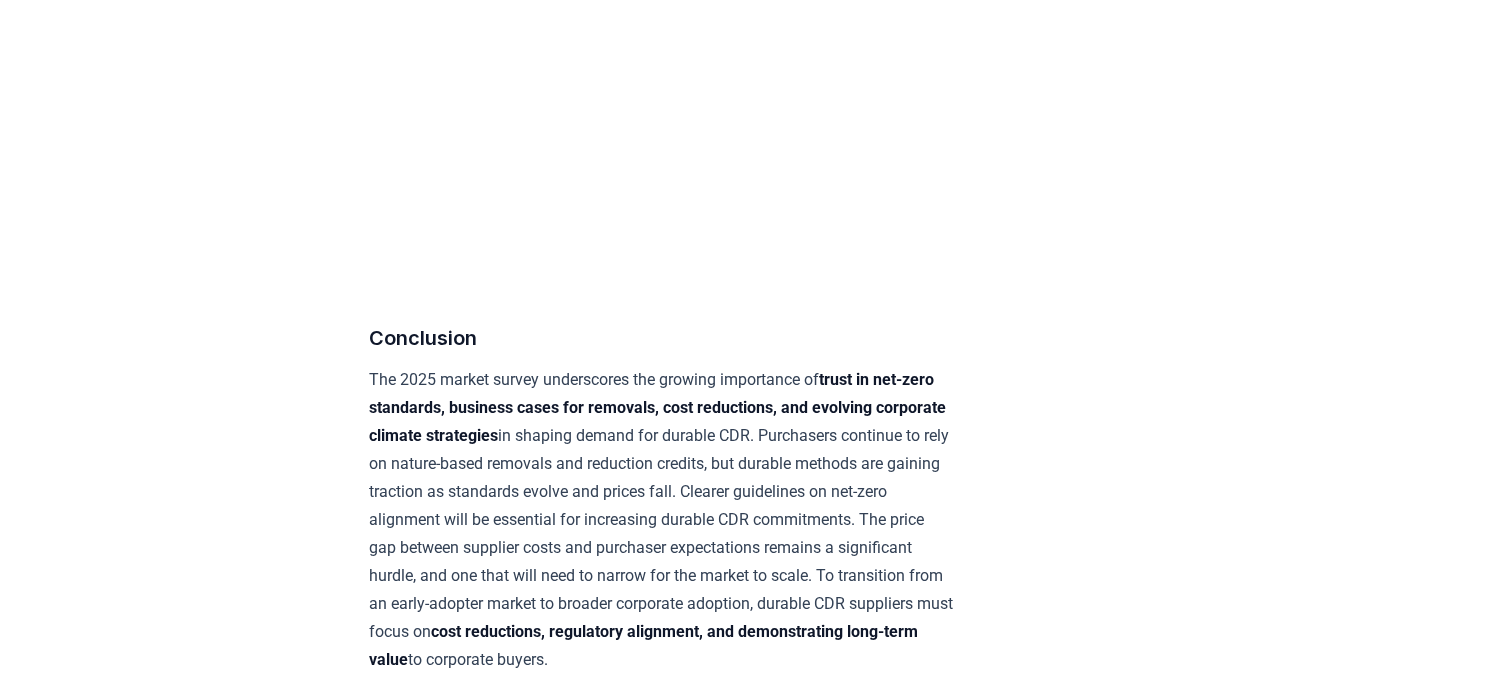 drag, startPoint x: 1351, startPoint y: 143, endPoint x: 1328, endPoint y: 139, distance: 23.345236 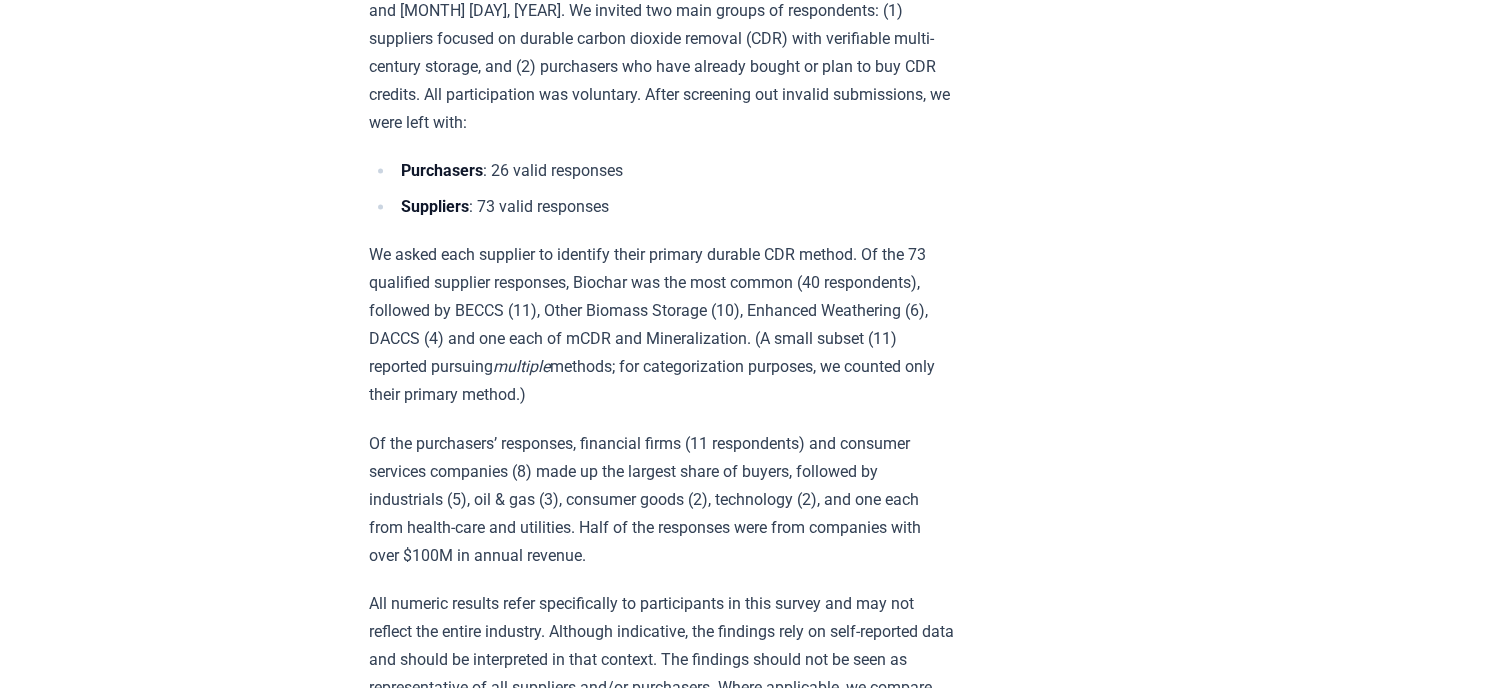 scroll, scrollTop: 11000, scrollLeft: 0, axis: vertical 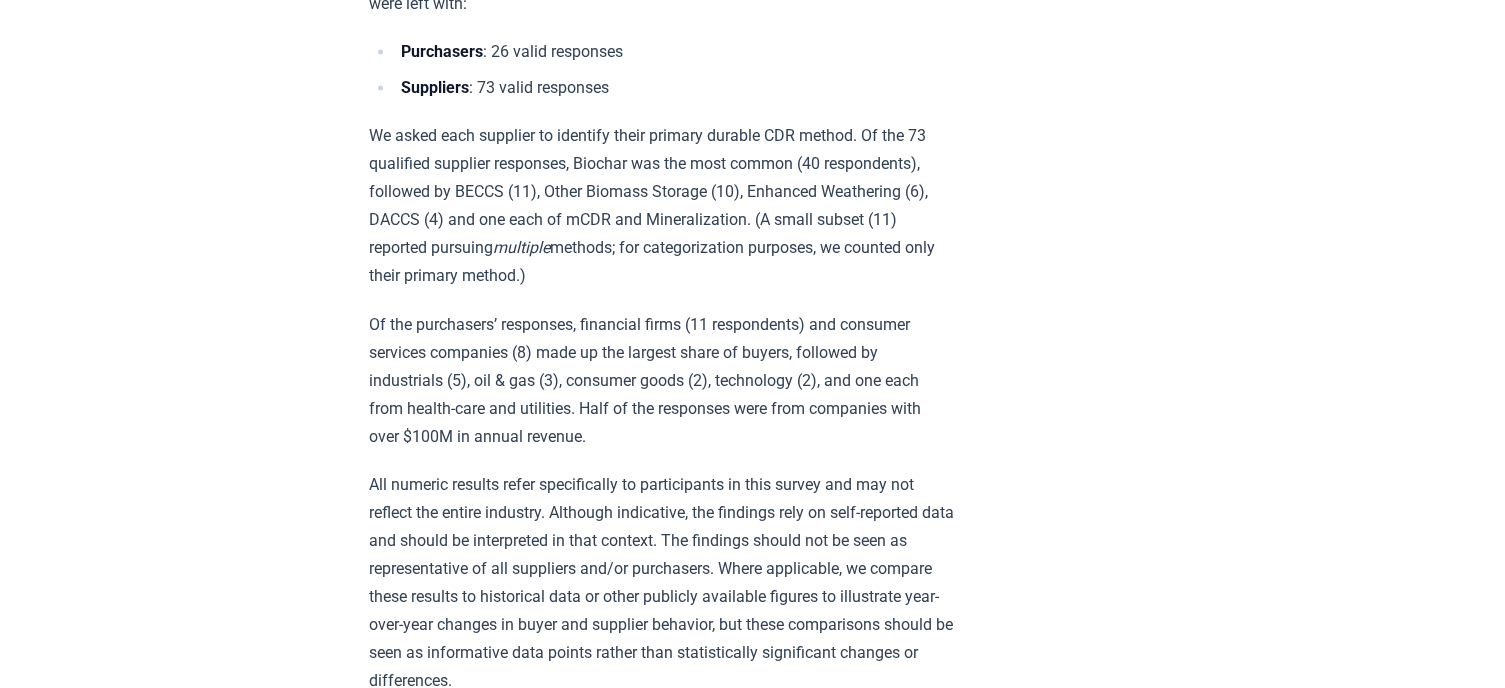 drag, startPoint x: 813, startPoint y: 251, endPoint x: 772, endPoint y: 242, distance: 41.976185 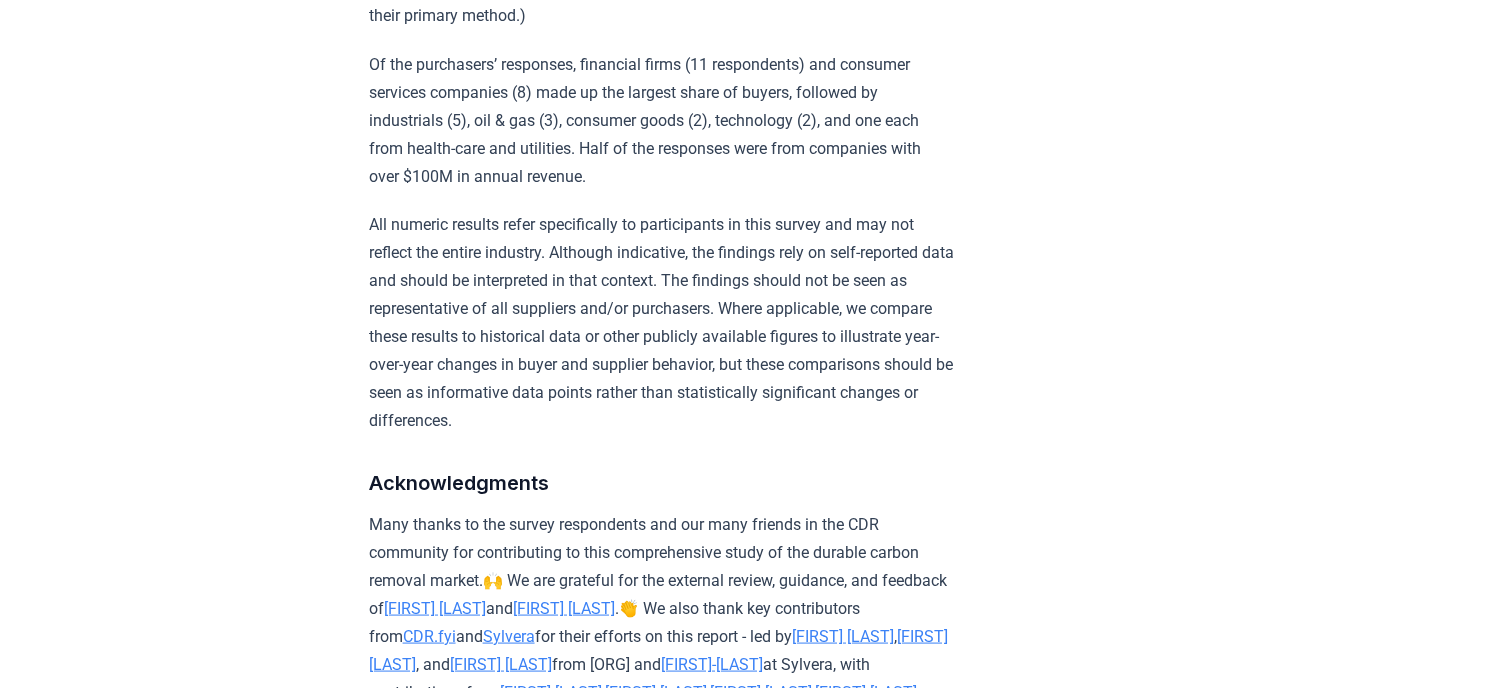 scroll, scrollTop: 11300, scrollLeft: 0, axis: vertical 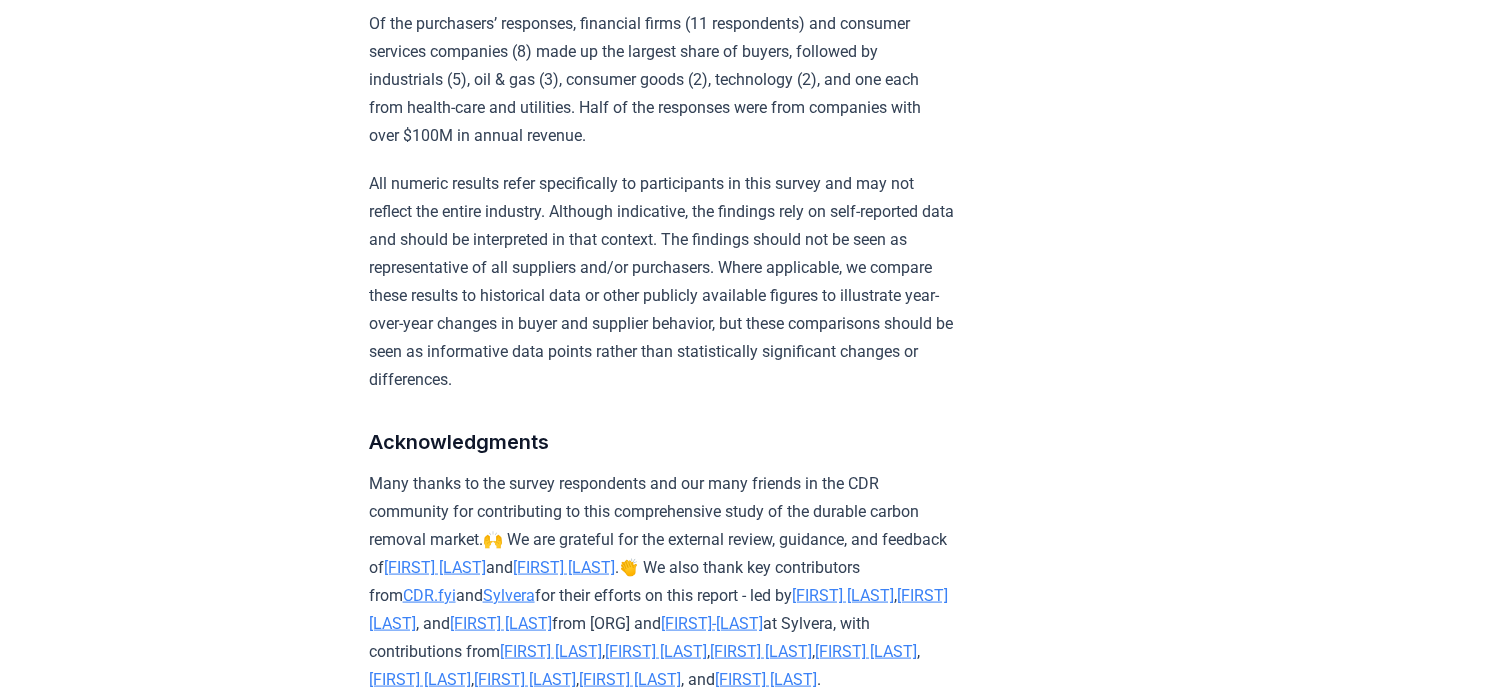 drag, startPoint x: 772, startPoint y: 243, endPoint x: 696, endPoint y: 286, distance: 87.32124 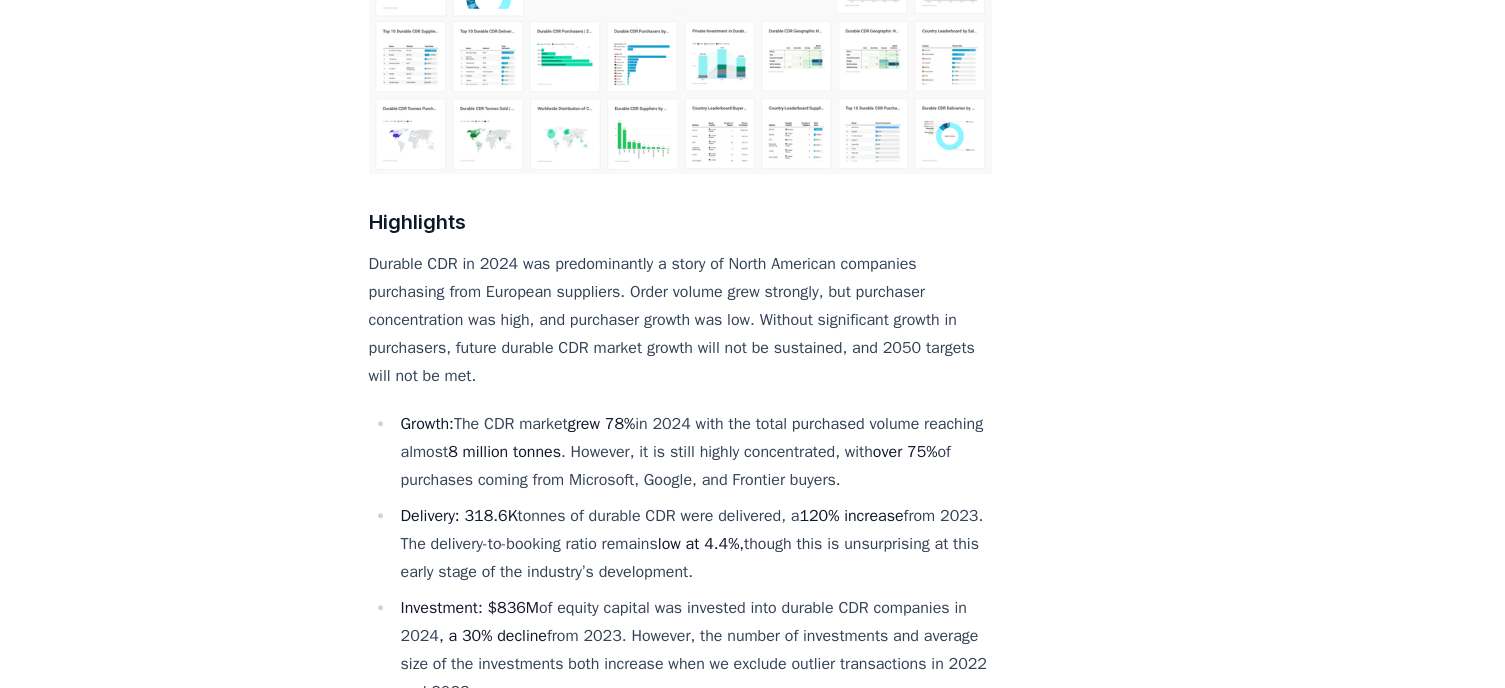 scroll, scrollTop: 1000, scrollLeft: 0, axis: vertical 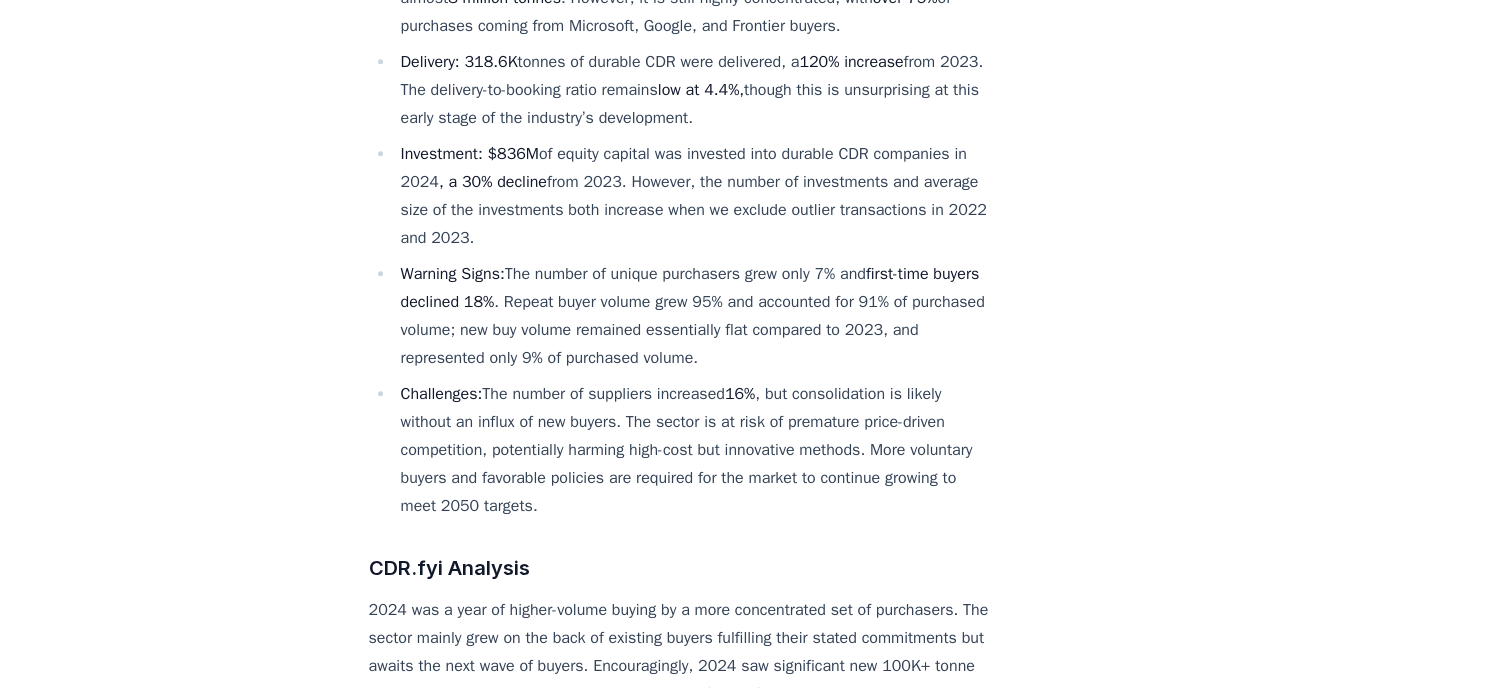 click on "February 14, 2025 Keep Calm and Remove On - CDR.fyi 2024 Year in Review Highlights Durable CDR in 2024 was predominantly a story of North American companies purchasing from European suppliers. Order volume grew strongly, but purchaser concentration was high, and purchaser growth was low. Without significant growth in purchasers, future durable CDR market growth will not be sustained, and 2050 targets will not be met. Growth:  The CDR market  grew 78%  in 2024 with the total purchased volume reaching almost  8 million tonnes . However, it is still highly concentrated, with  over 75%  of purchases coming from Microsoft, Google, and Frontier buyers​. Delivery: 318.6K  tonnes of durable CDR were delivered, a  120% increase  from 2023​. The delivery-to-booking ratio remains  low at 4.4%,  though this is unsurprising at this early stage of the industry’s development​. Investment: $836M  of equity capital was invested into durable CDR companies in 2024 , a 30% decline Warning Signs: Challenges: 16% Purchases" at bounding box center (753, 9459) 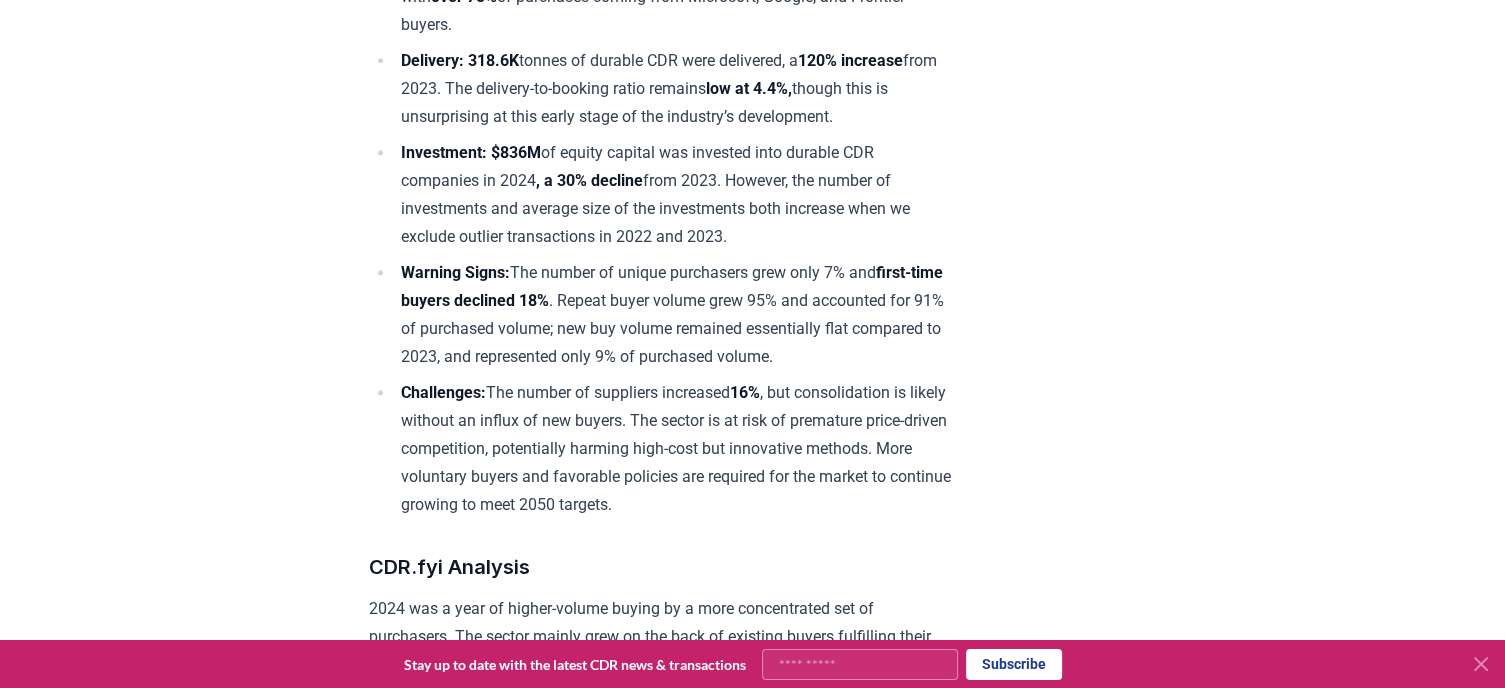 drag, startPoint x: 1023, startPoint y: 113, endPoint x: 1010, endPoint y: 91, distance: 25.553865 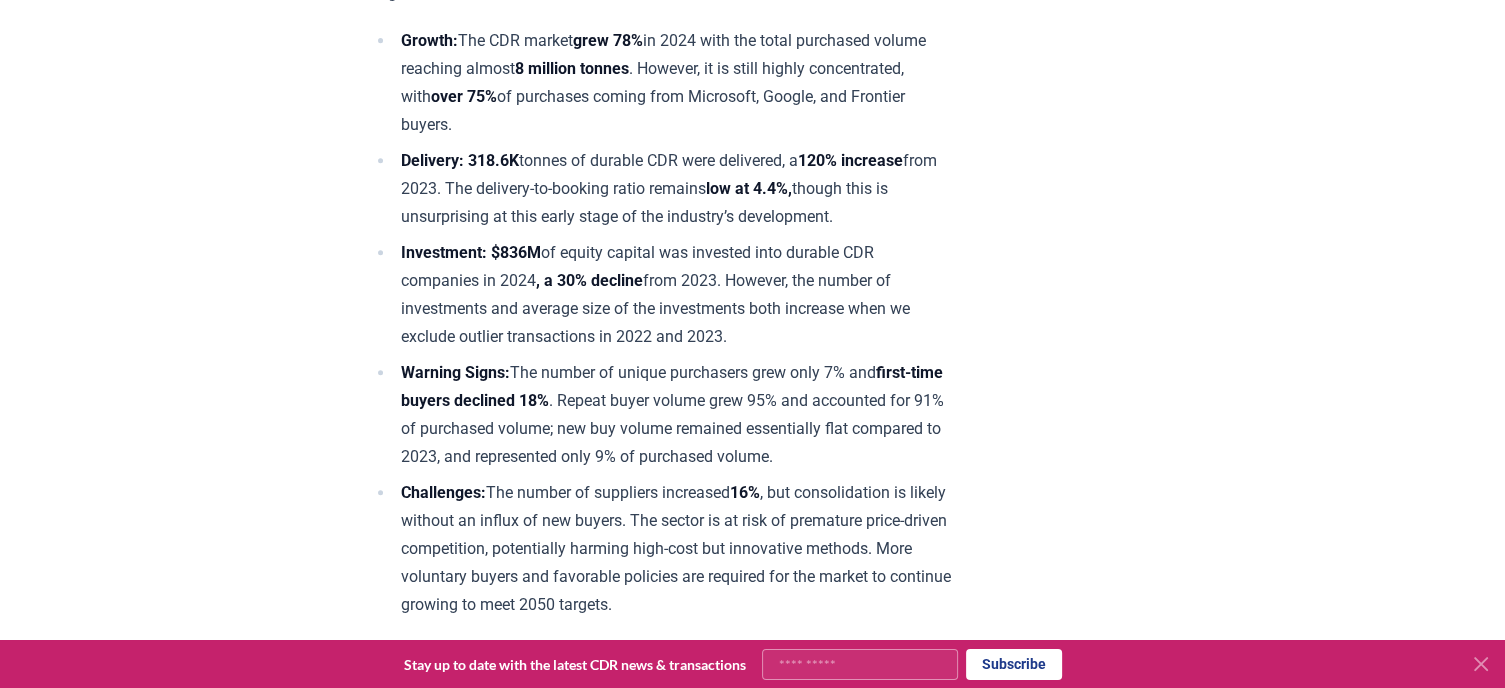 drag, startPoint x: 401, startPoint y: 156, endPoint x: 933, endPoint y: 205, distance: 534.25183 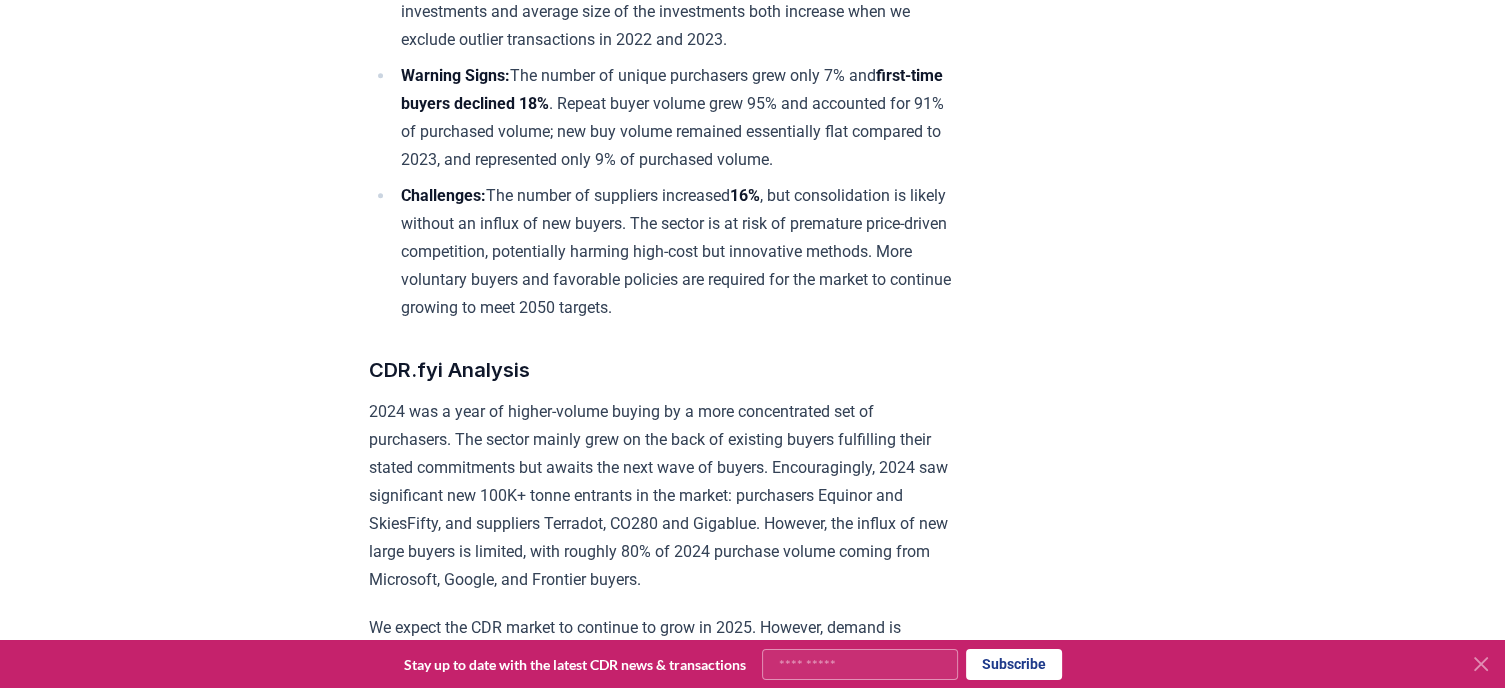 scroll, scrollTop: 1200, scrollLeft: 0, axis: vertical 